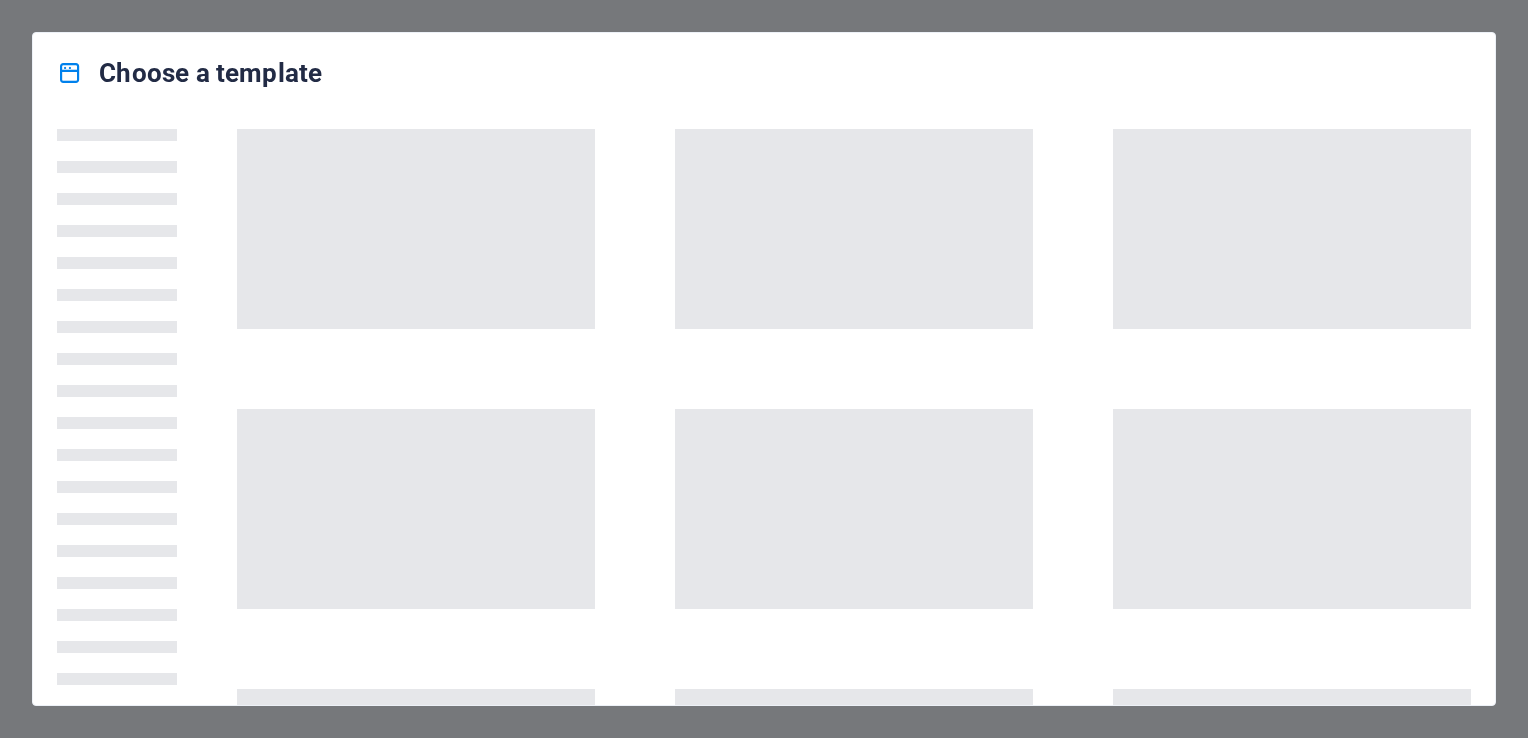 scroll, scrollTop: 0, scrollLeft: 0, axis: both 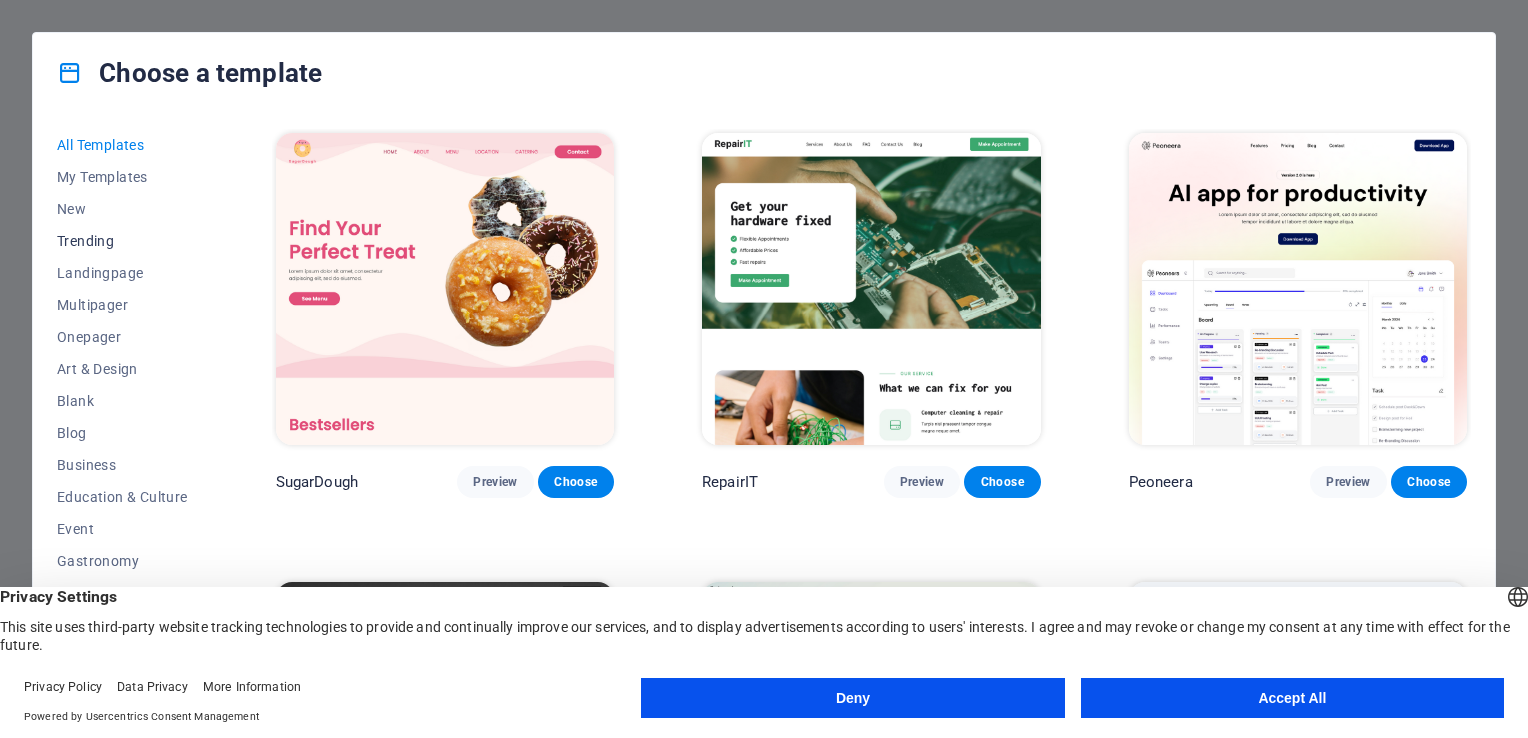 click on "Trending" at bounding box center (122, 241) 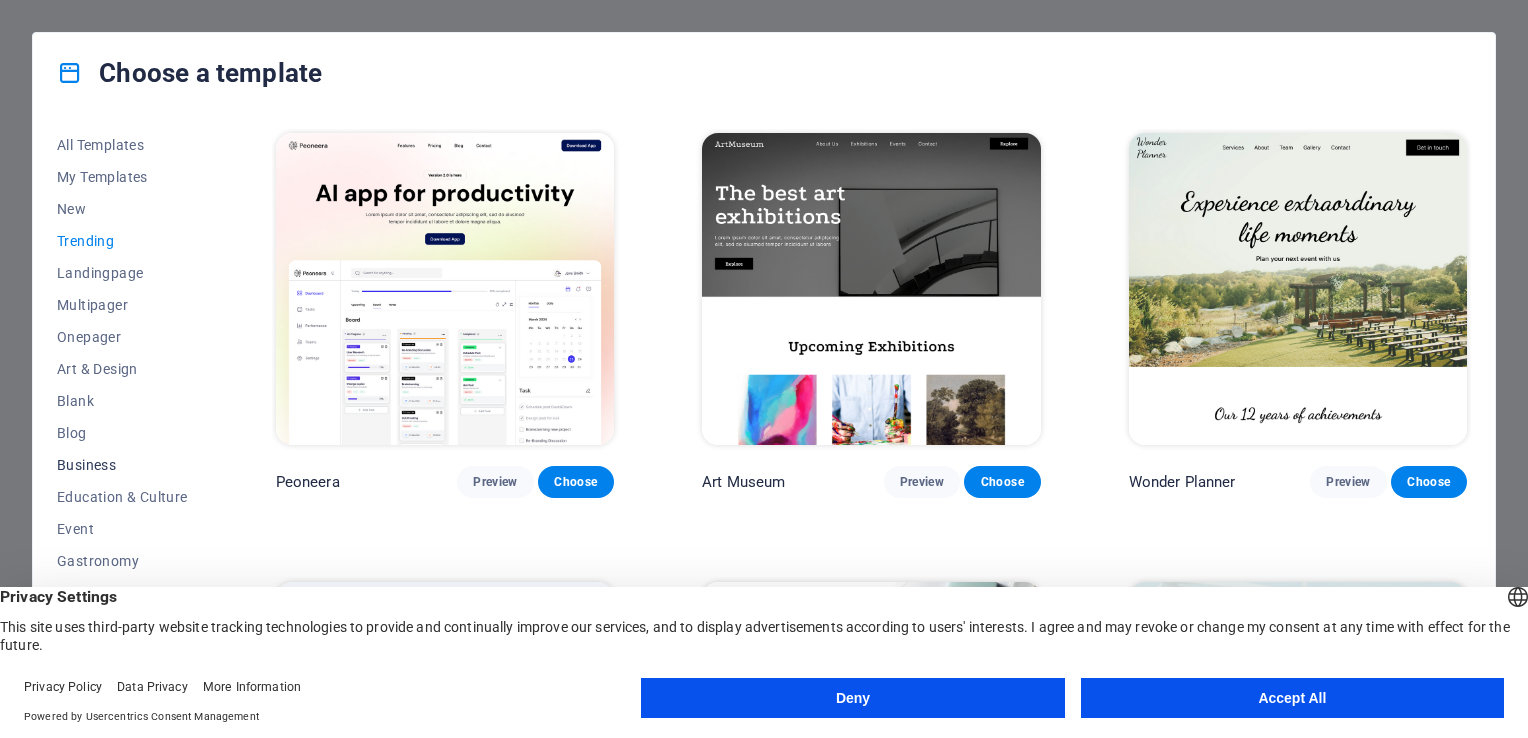 click on "Business" at bounding box center [122, 465] 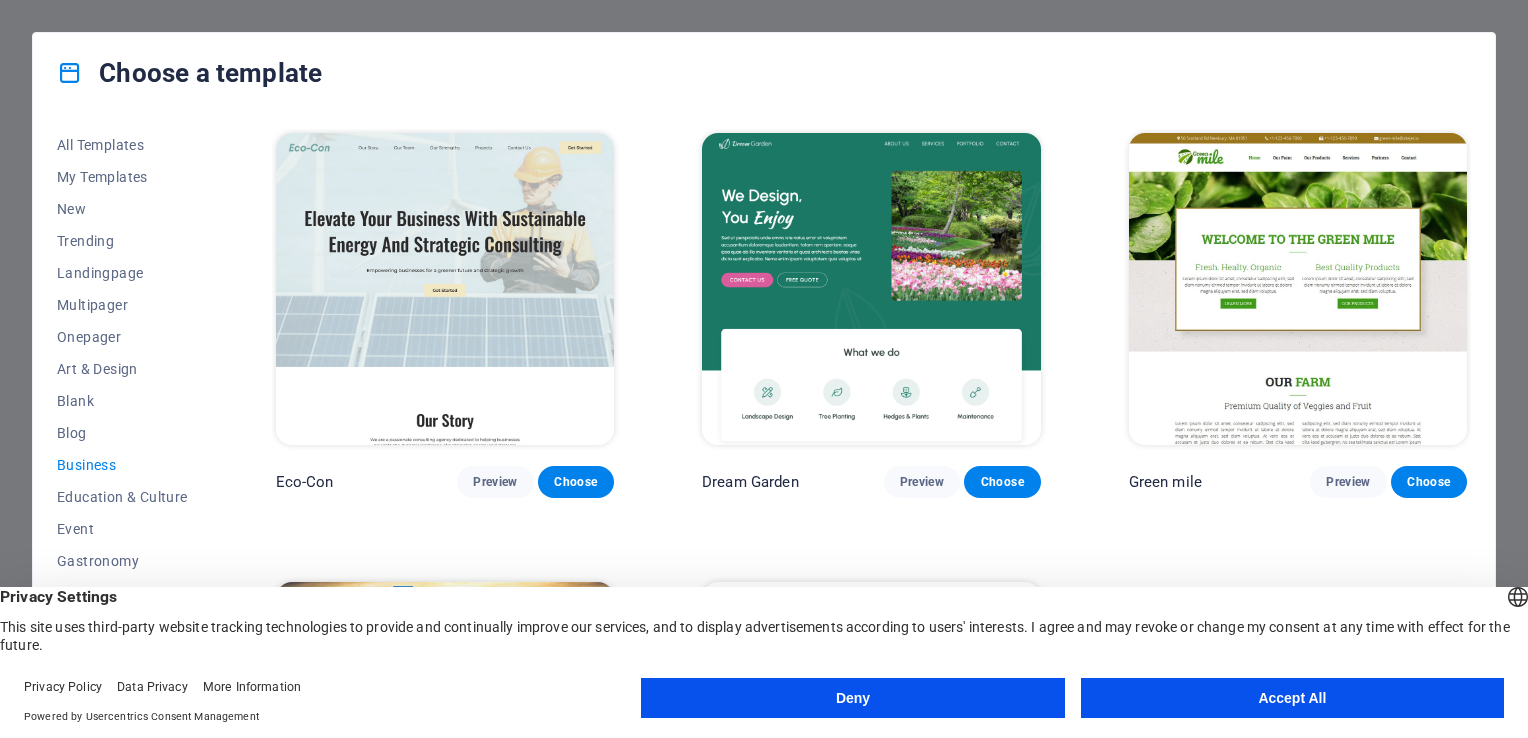 scroll, scrollTop: 260, scrollLeft: 0, axis: vertical 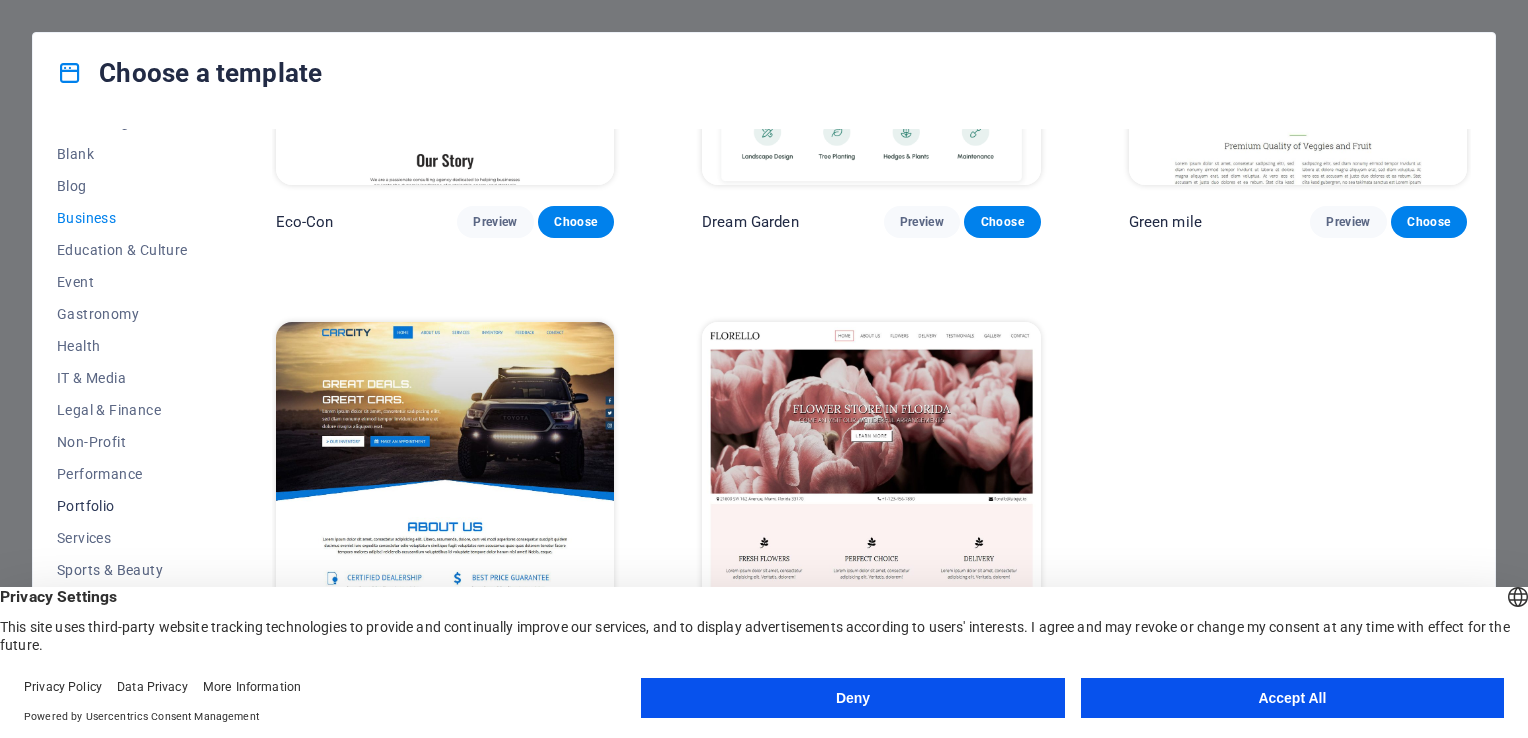 click on "Portfolio" at bounding box center (122, 506) 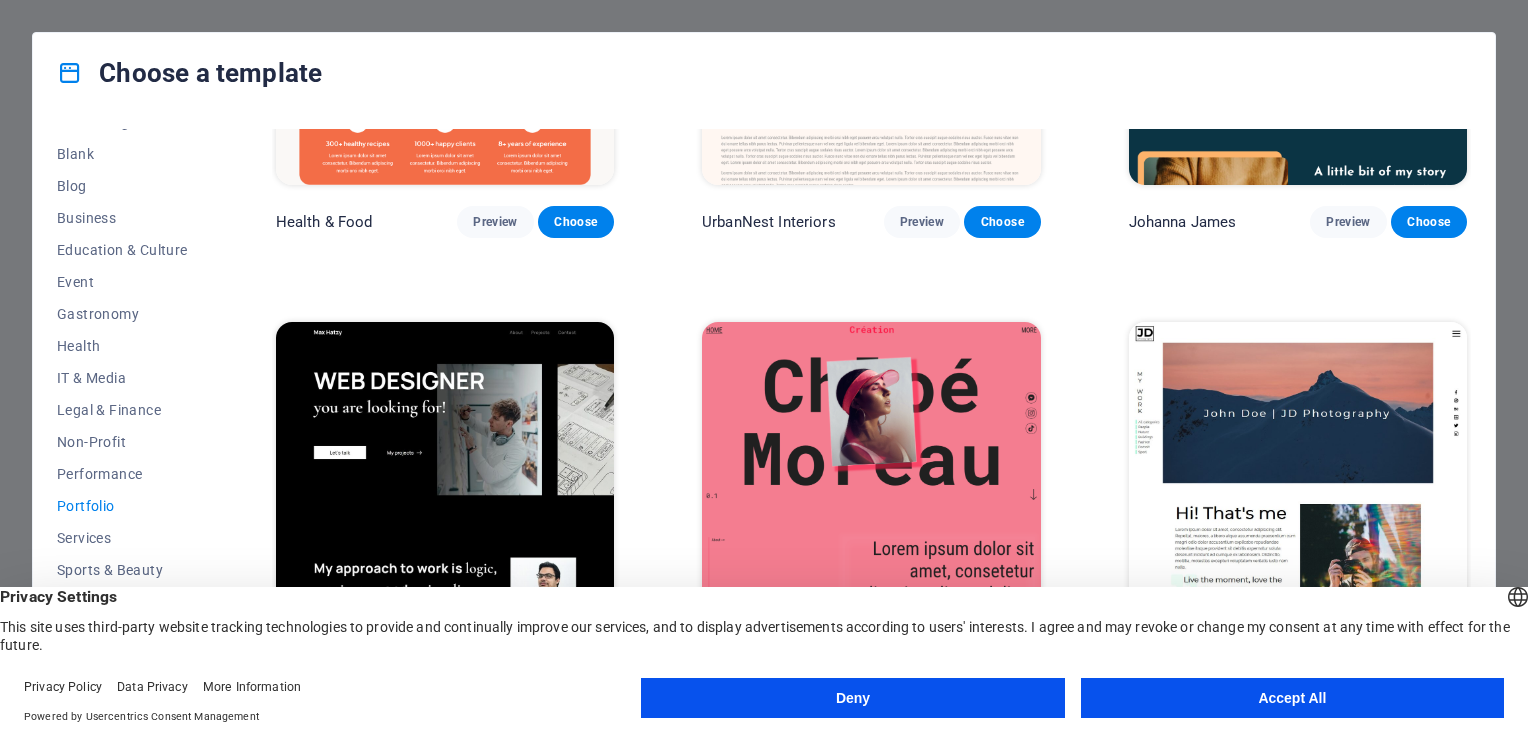 scroll, scrollTop: 0, scrollLeft: 0, axis: both 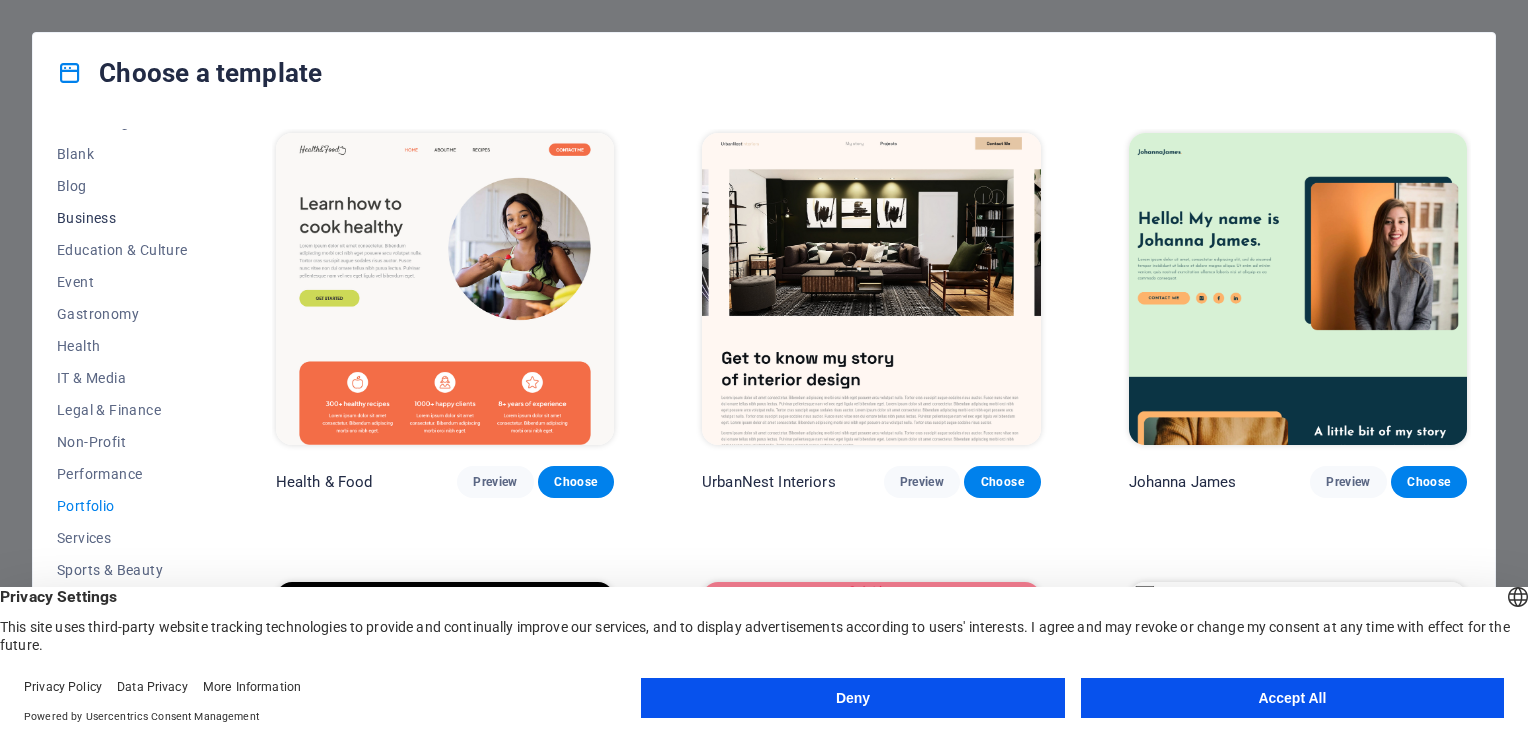 click on "Business" at bounding box center [122, 218] 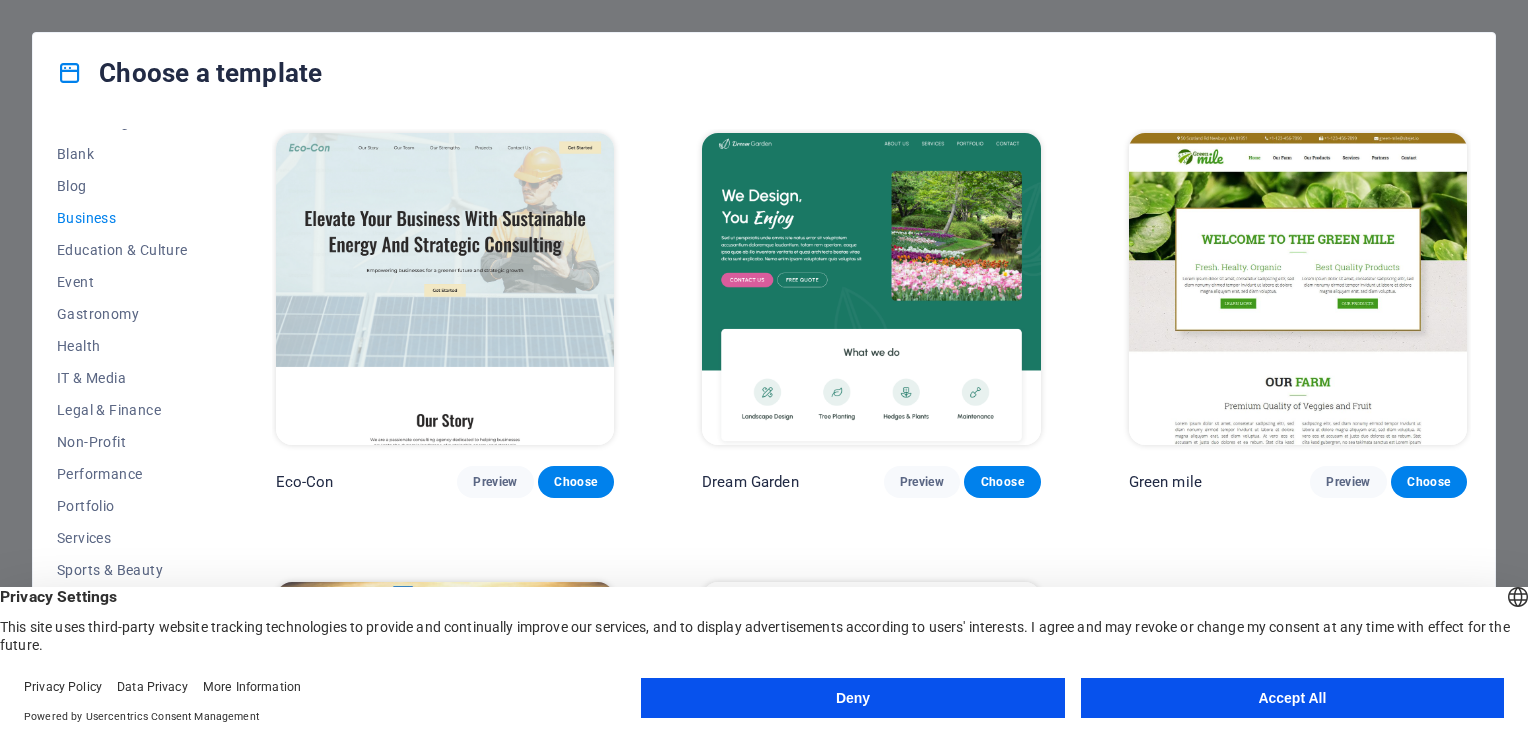 scroll, scrollTop: 0, scrollLeft: 0, axis: both 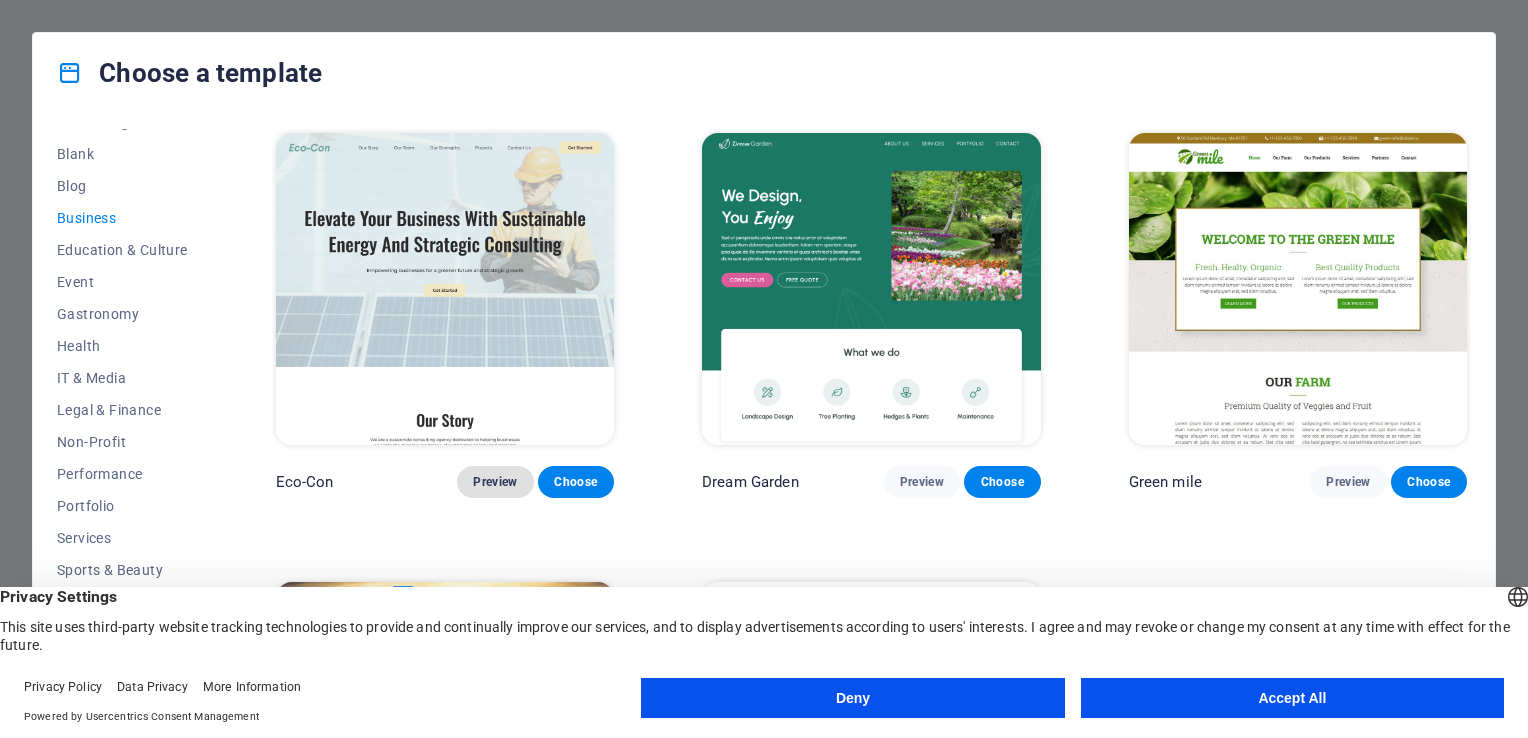 click on "Preview" at bounding box center (495, 482) 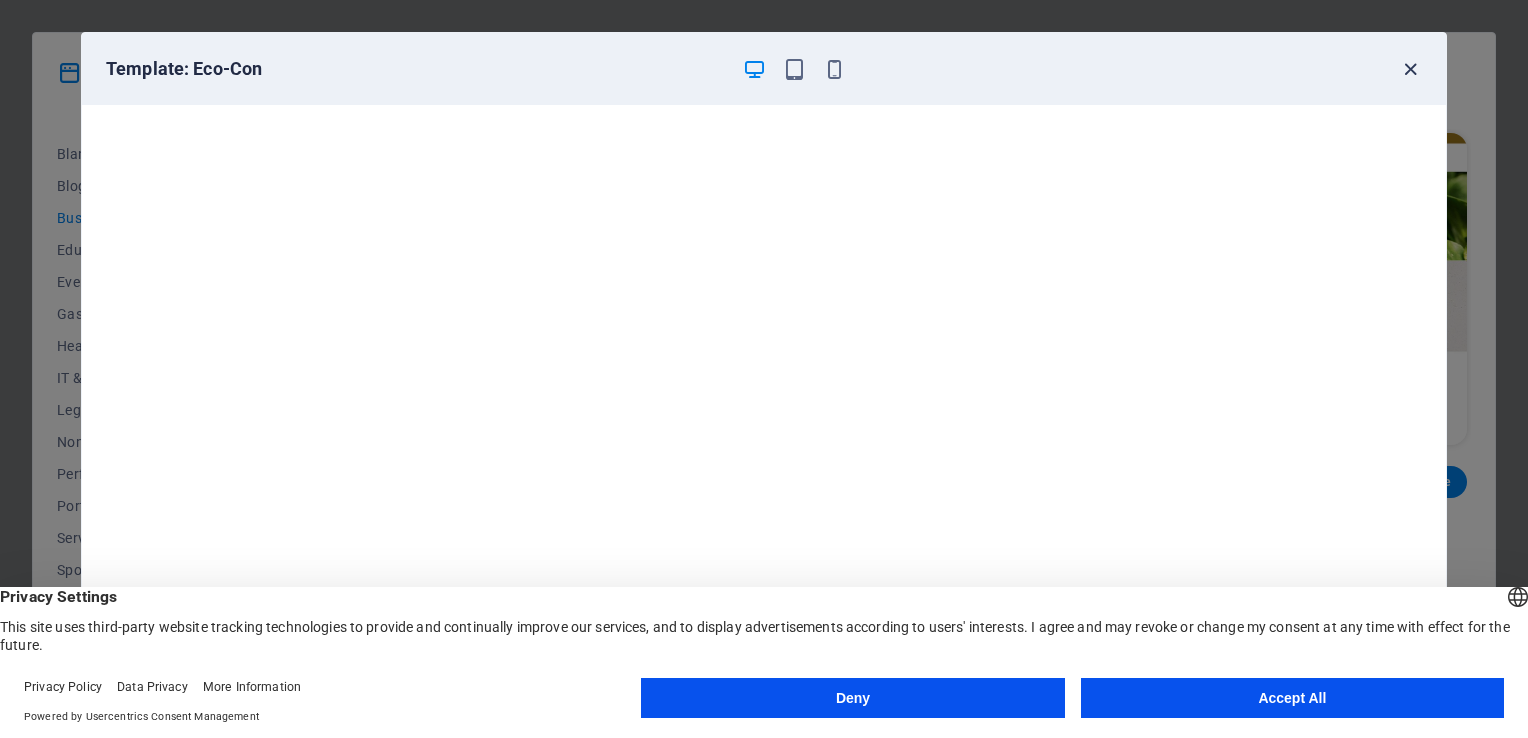click at bounding box center (1410, 69) 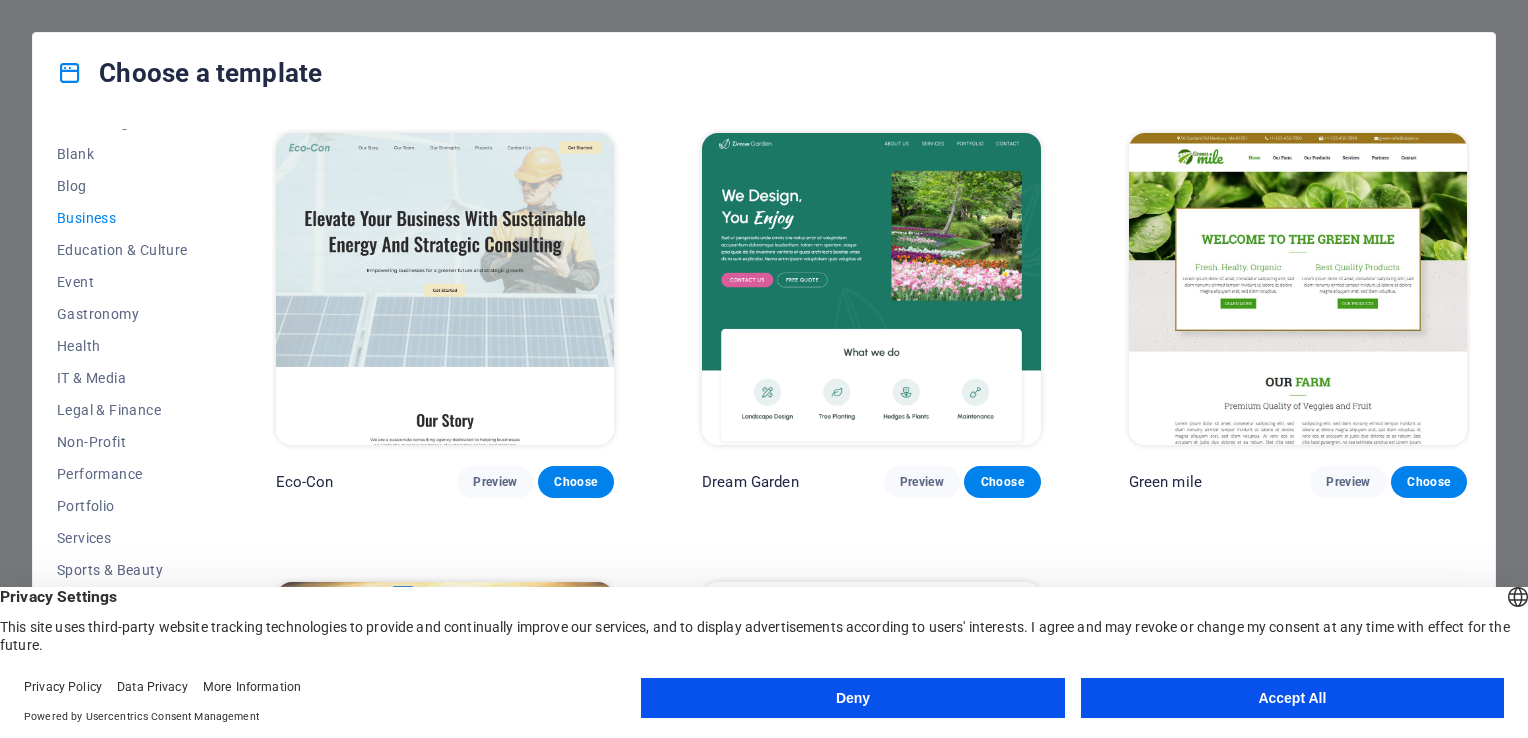 type 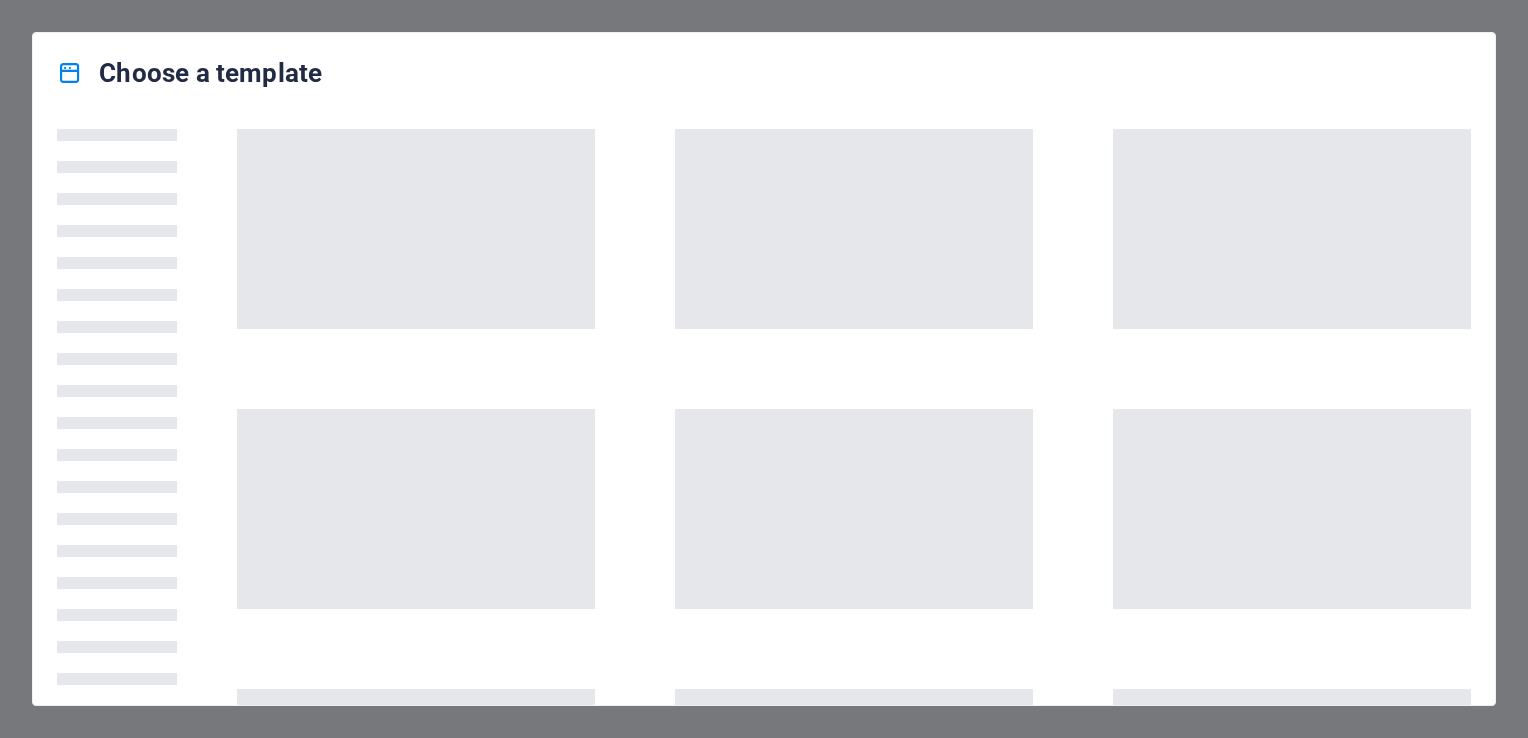 scroll, scrollTop: 0, scrollLeft: 0, axis: both 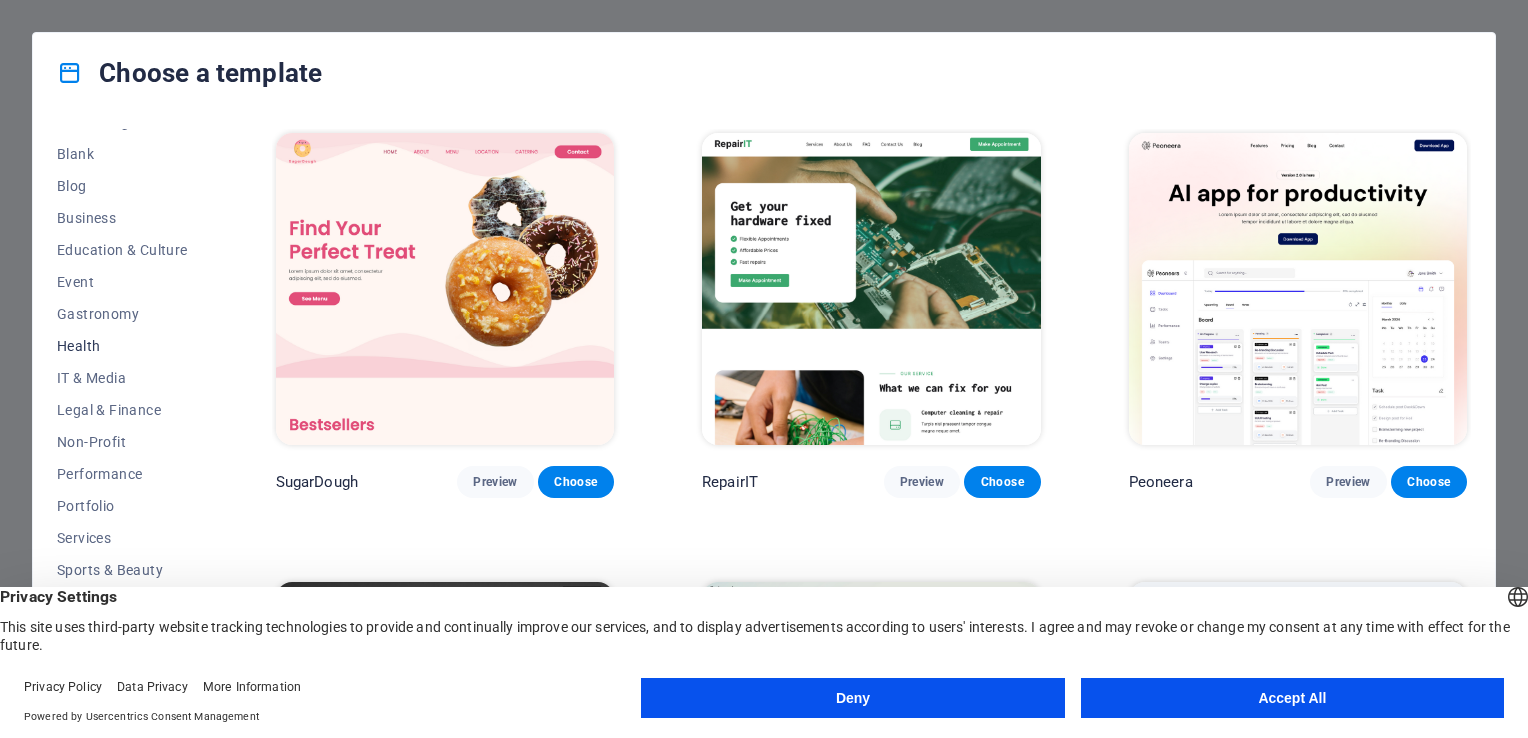 click on "Health" at bounding box center [122, 346] 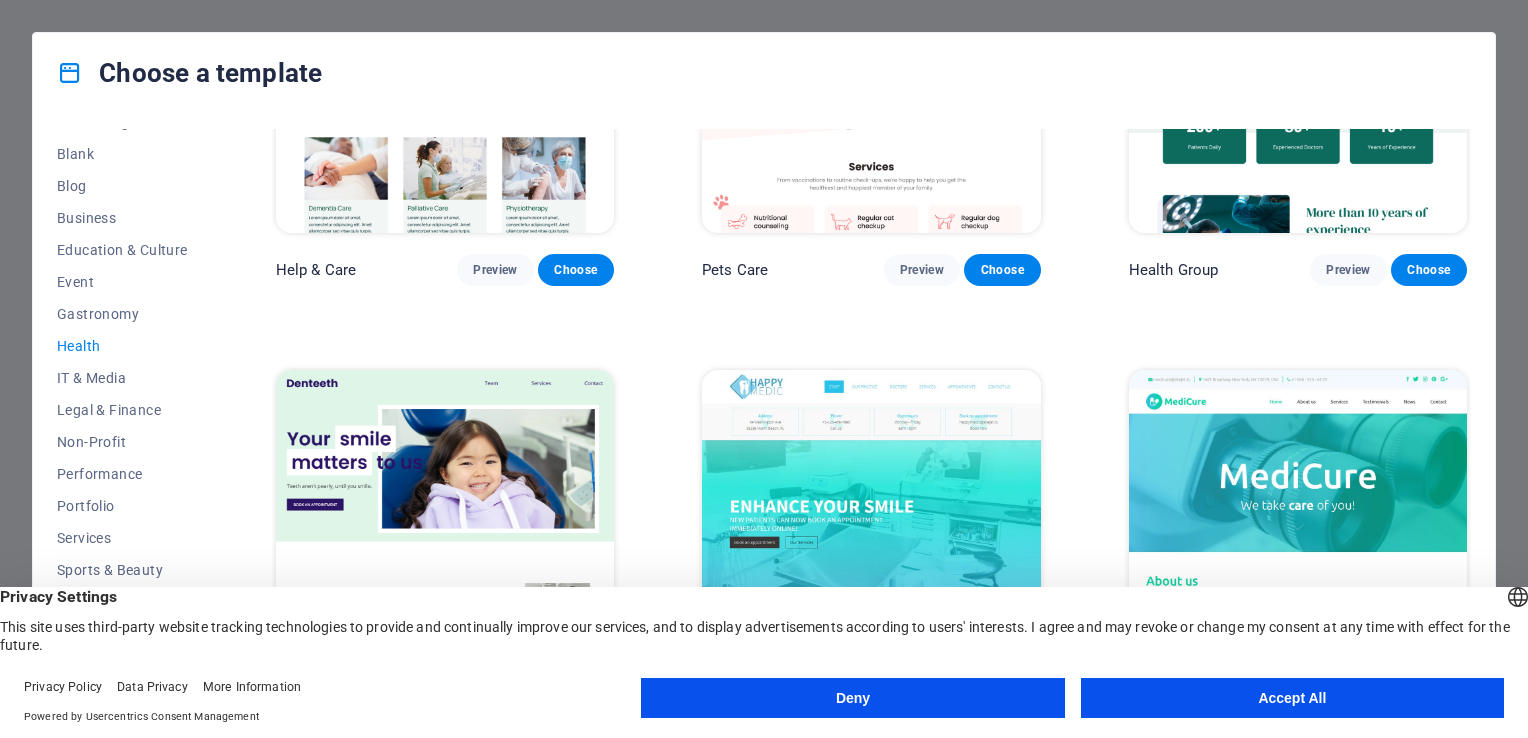 scroll, scrollTop: 300, scrollLeft: 0, axis: vertical 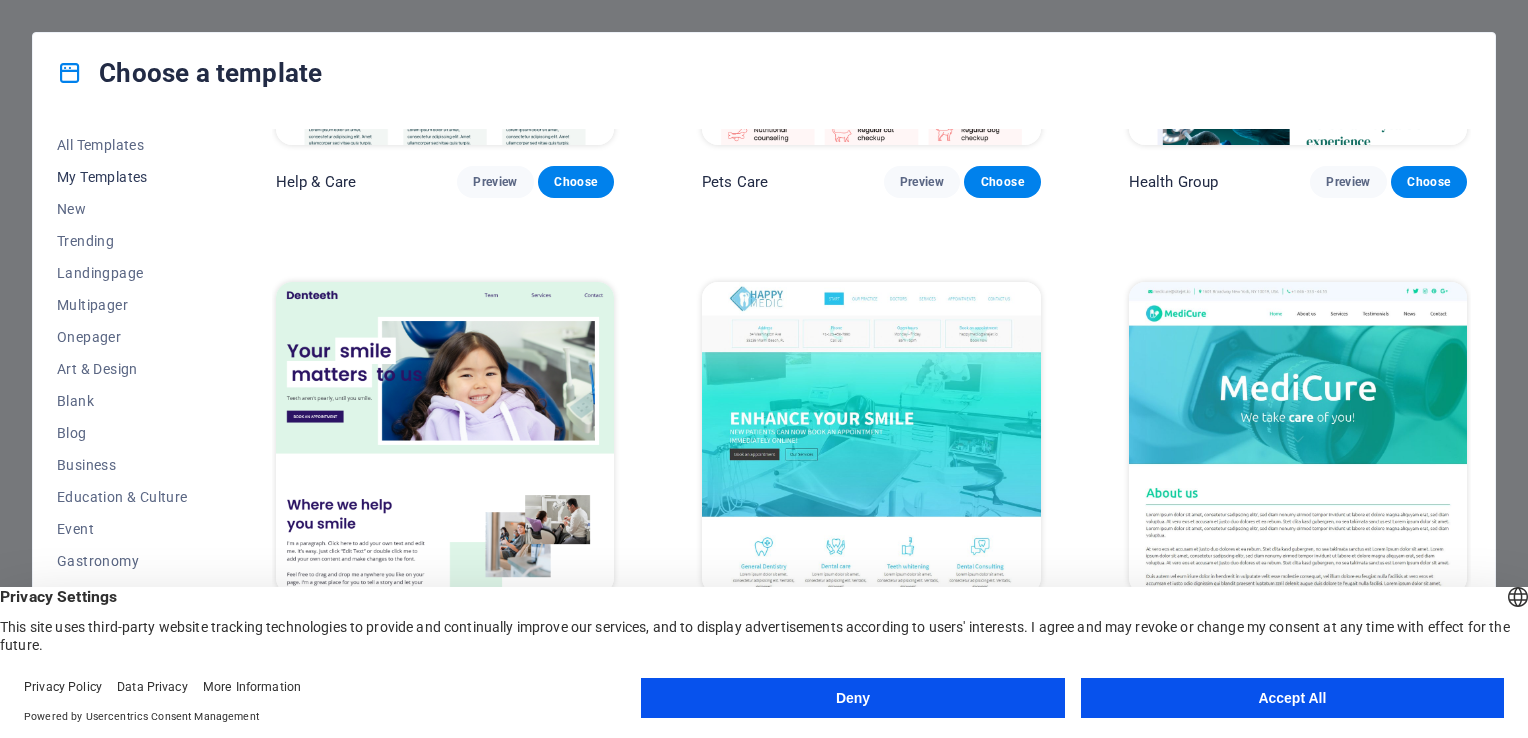 click on "My Templates" at bounding box center [122, 177] 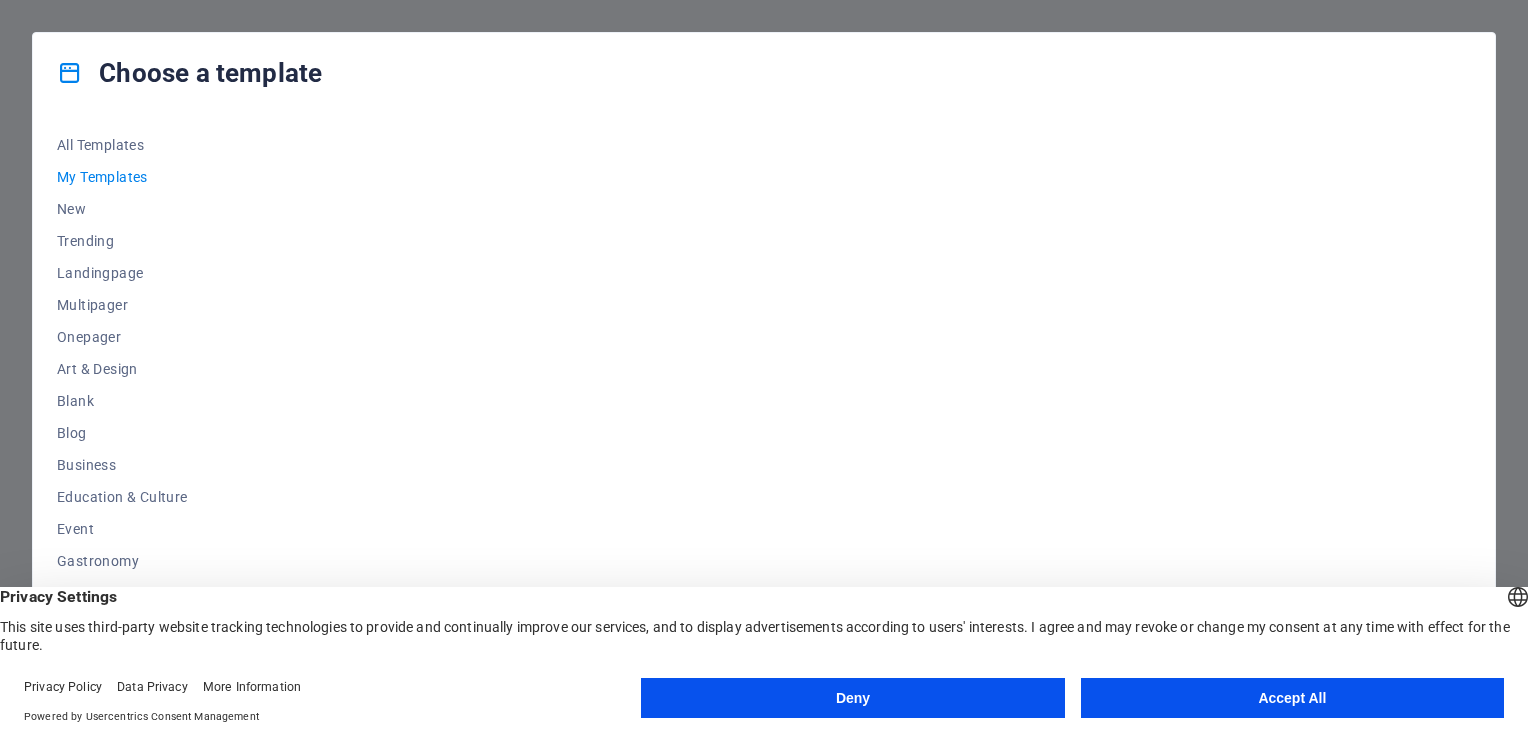 scroll, scrollTop: 0, scrollLeft: 0, axis: both 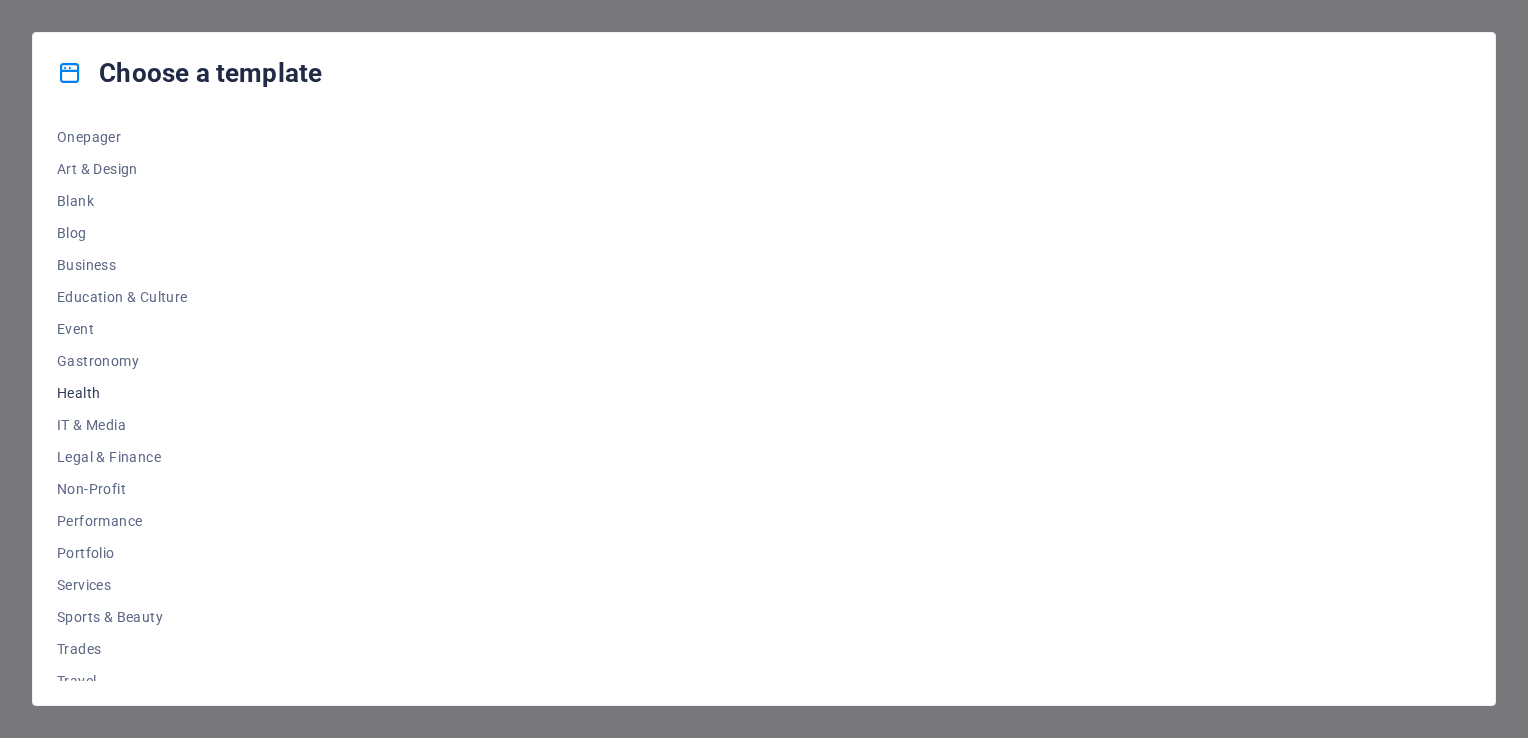 click on "Health" at bounding box center (122, 393) 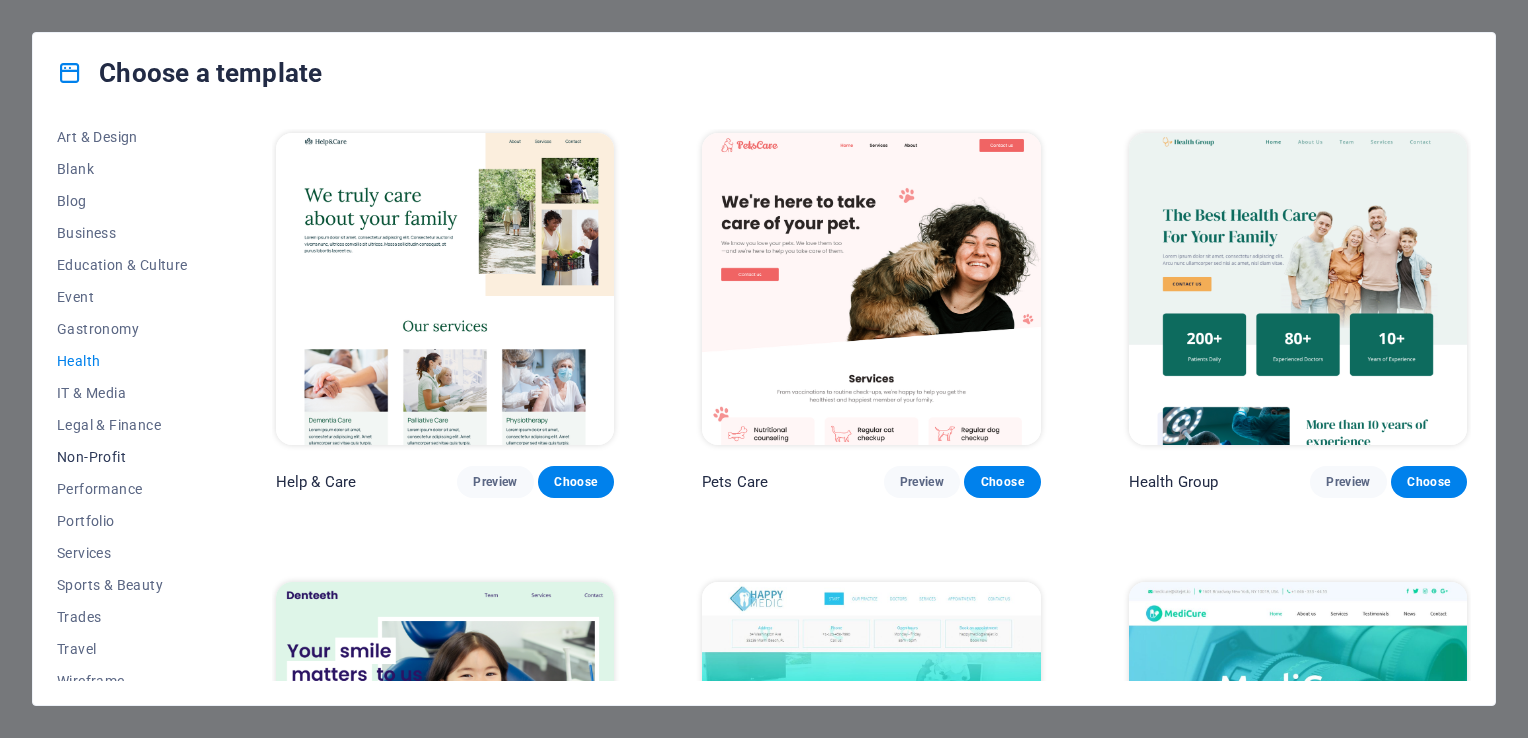 scroll, scrollTop: 247, scrollLeft: 0, axis: vertical 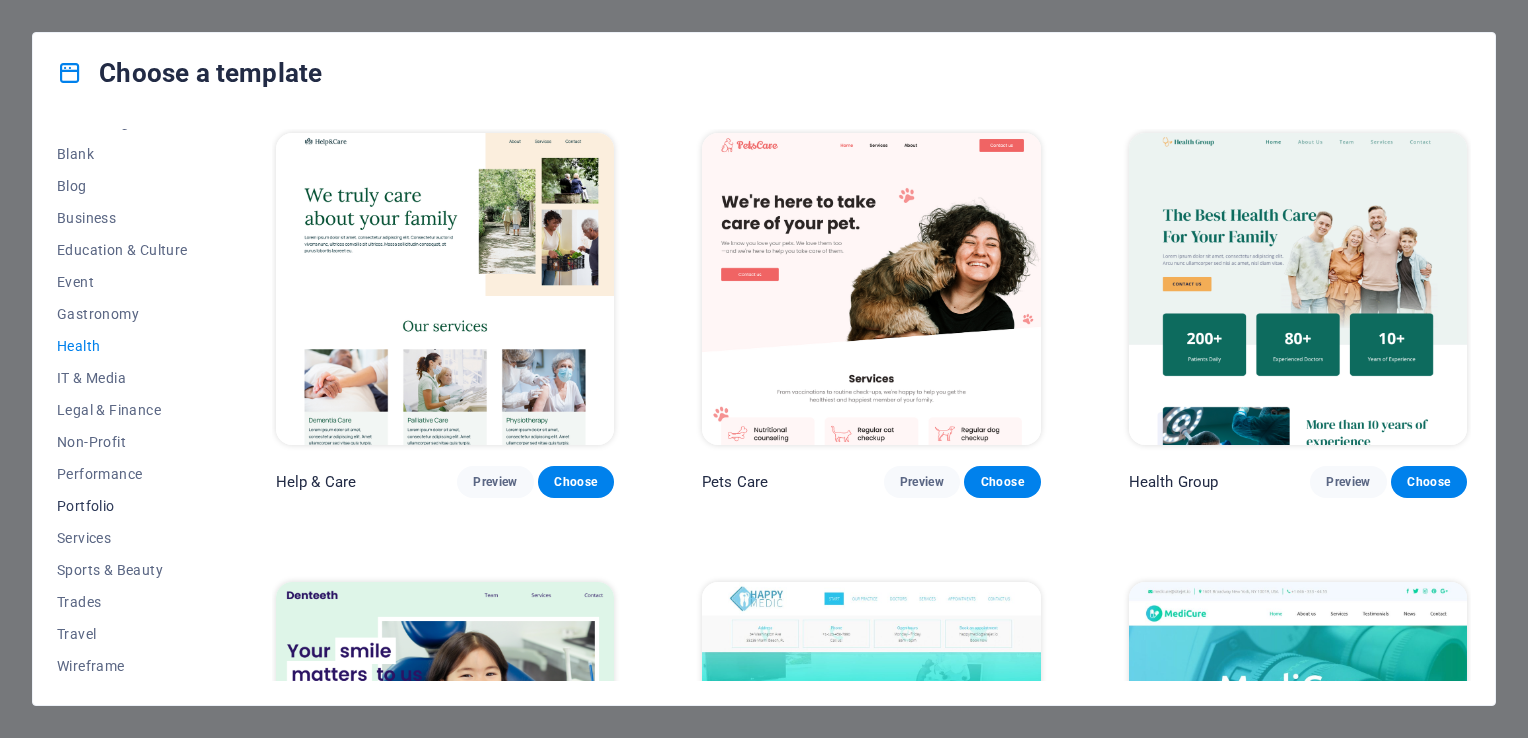 click on "Portfolio" at bounding box center [122, 506] 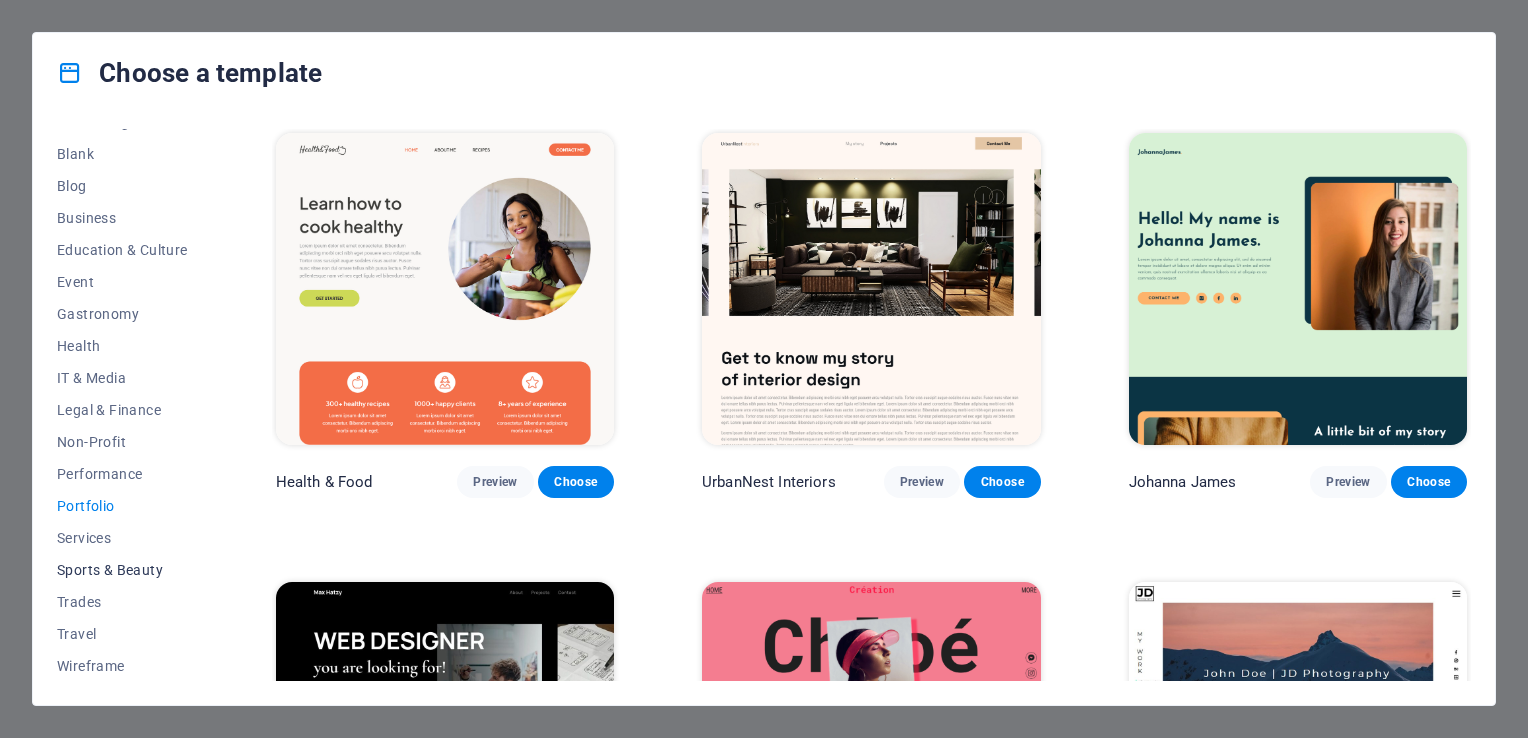 click on "Sports & Beauty" at bounding box center (122, 570) 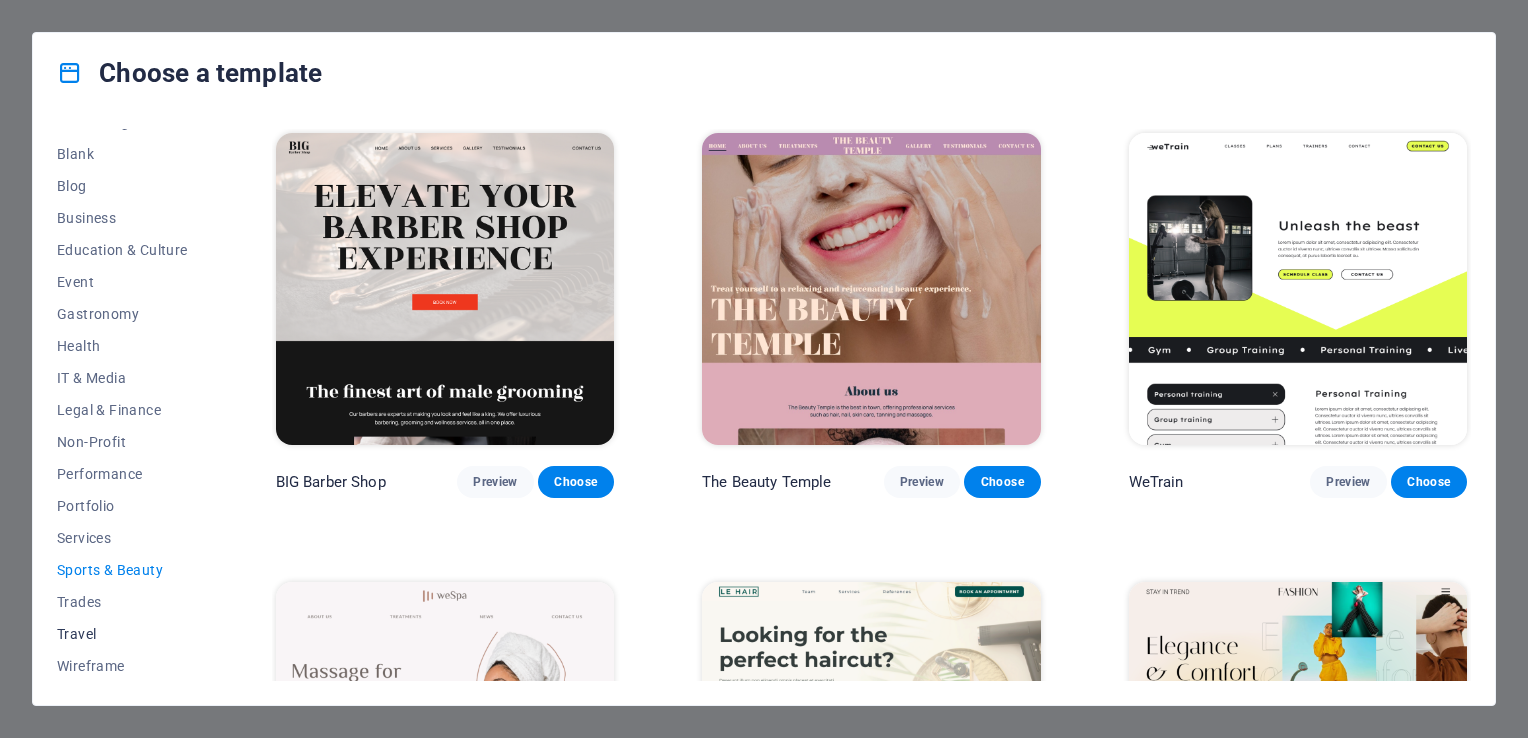 click on "Travel" at bounding box center (122, 634) 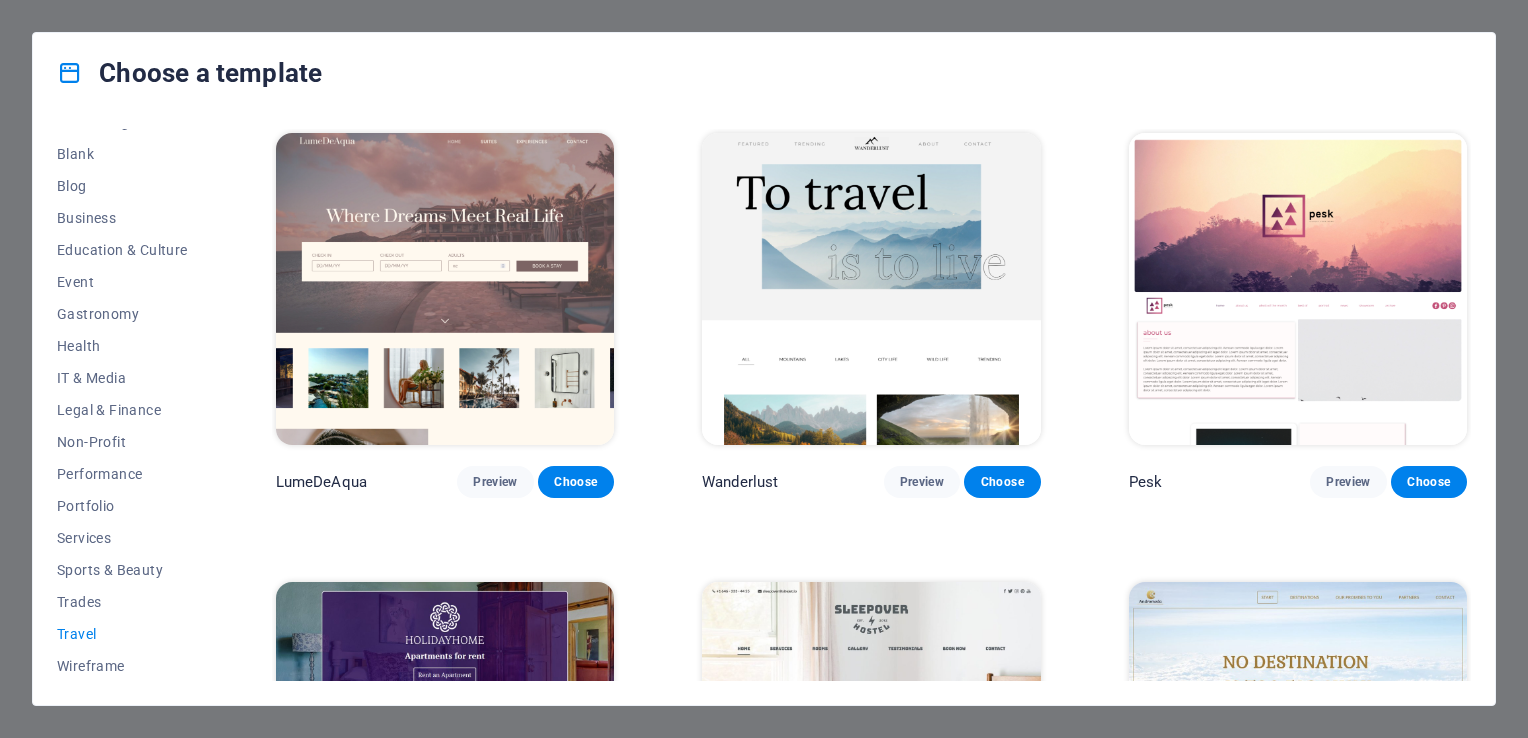 click at bounding box center (871, 289) 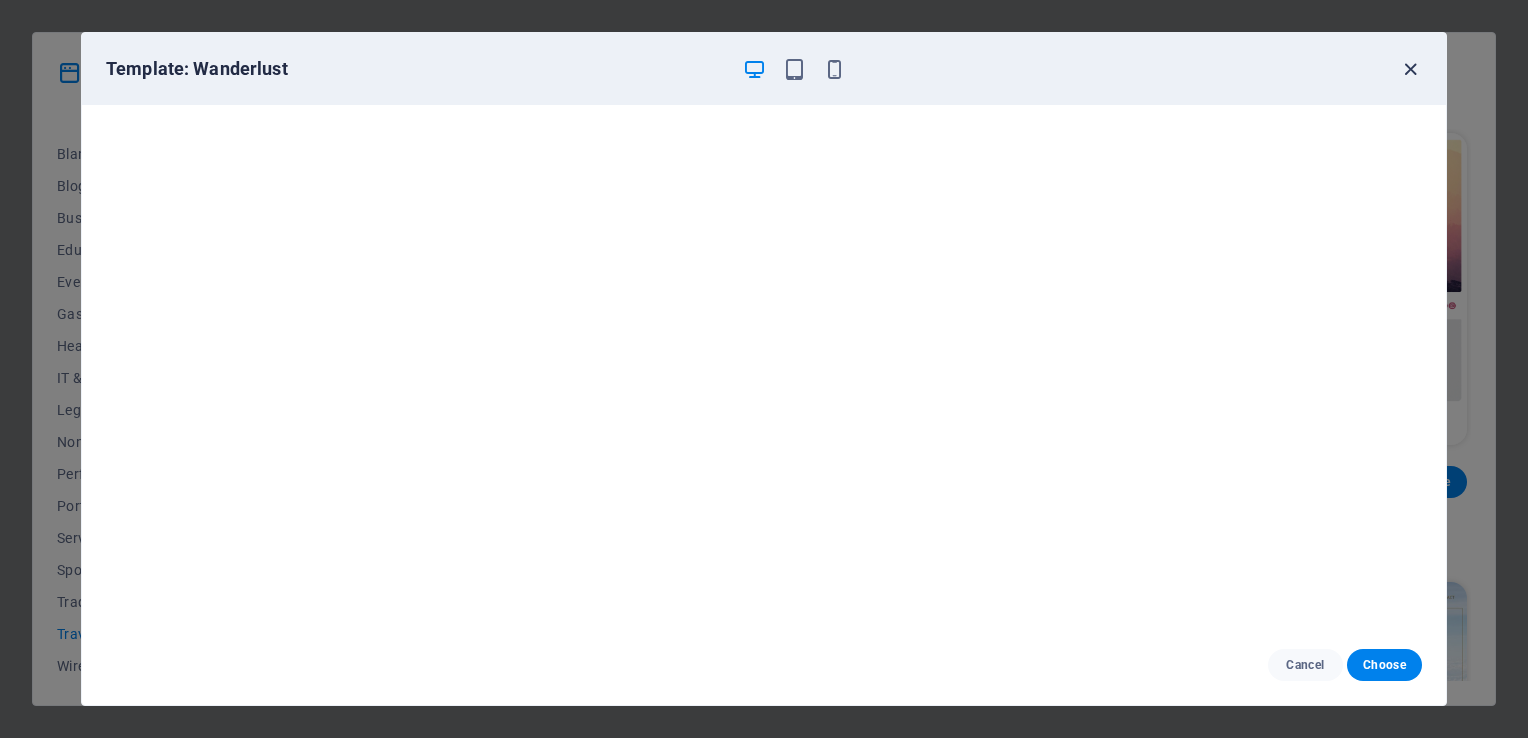 click at bounding box center [1410, 69] 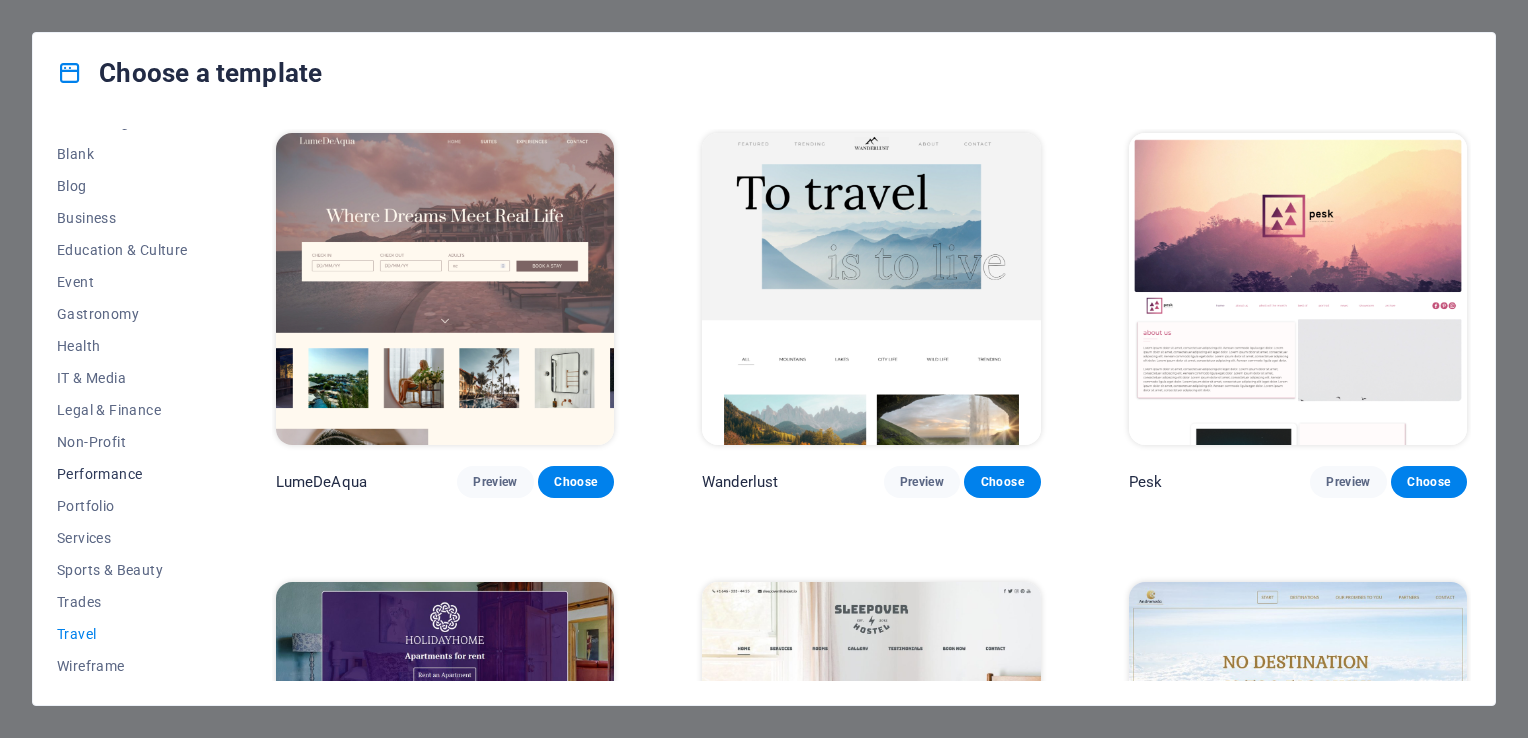click on "Performance" at bounding box center [122, 474] 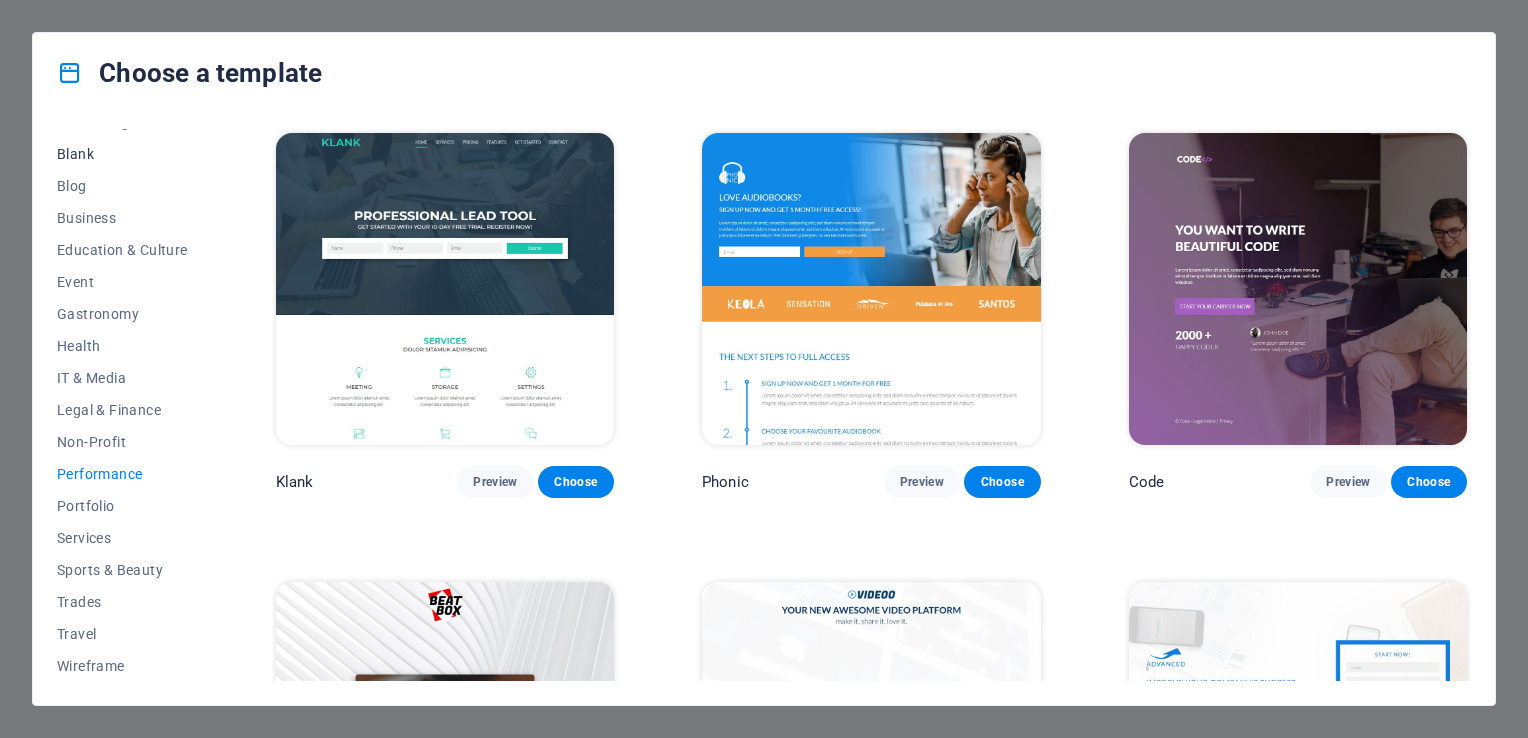 click on "Blank" at bounding box center [122, 154] 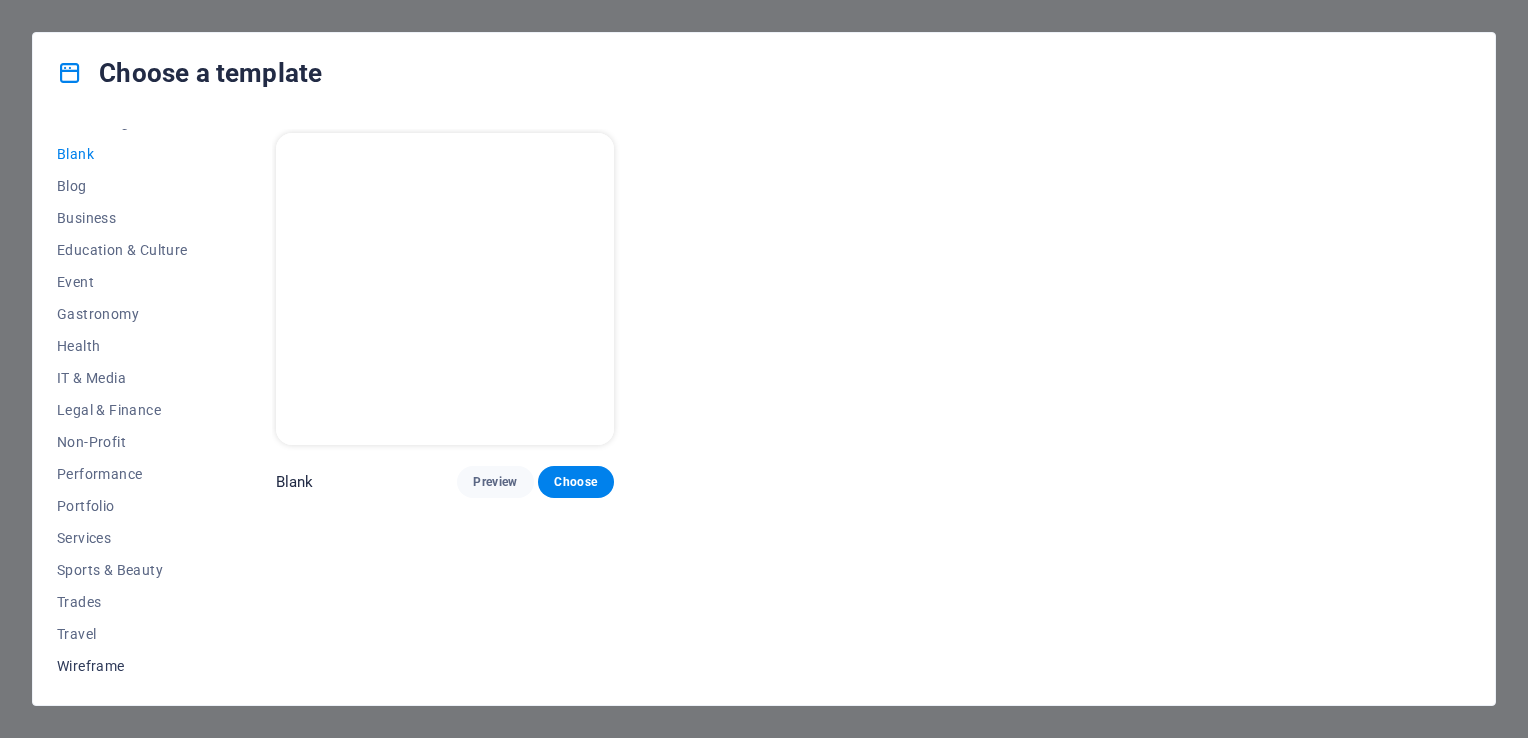 click on "Wireframe" at bounding box center [122, 666] 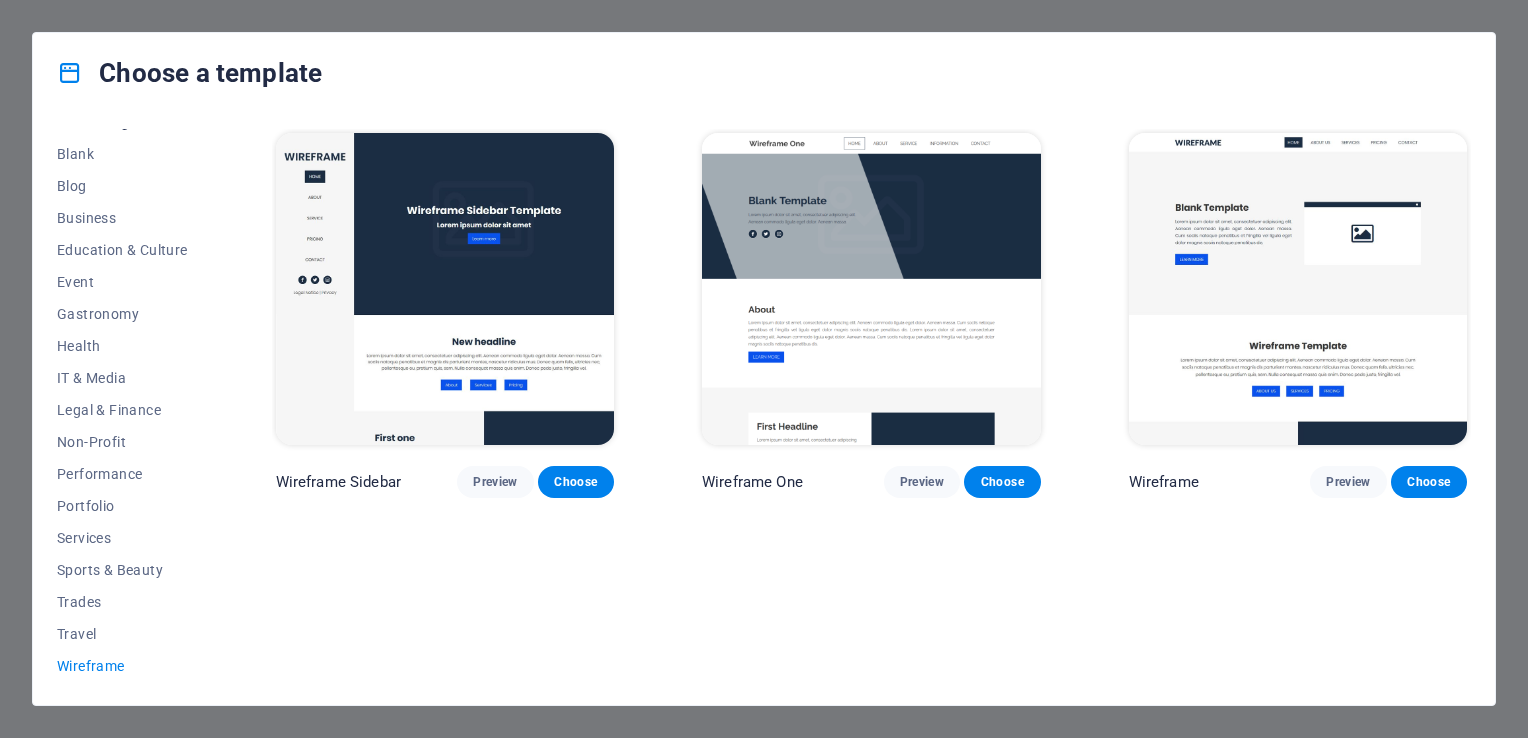 click on "Art & Design" at bounding box center [122, 122] 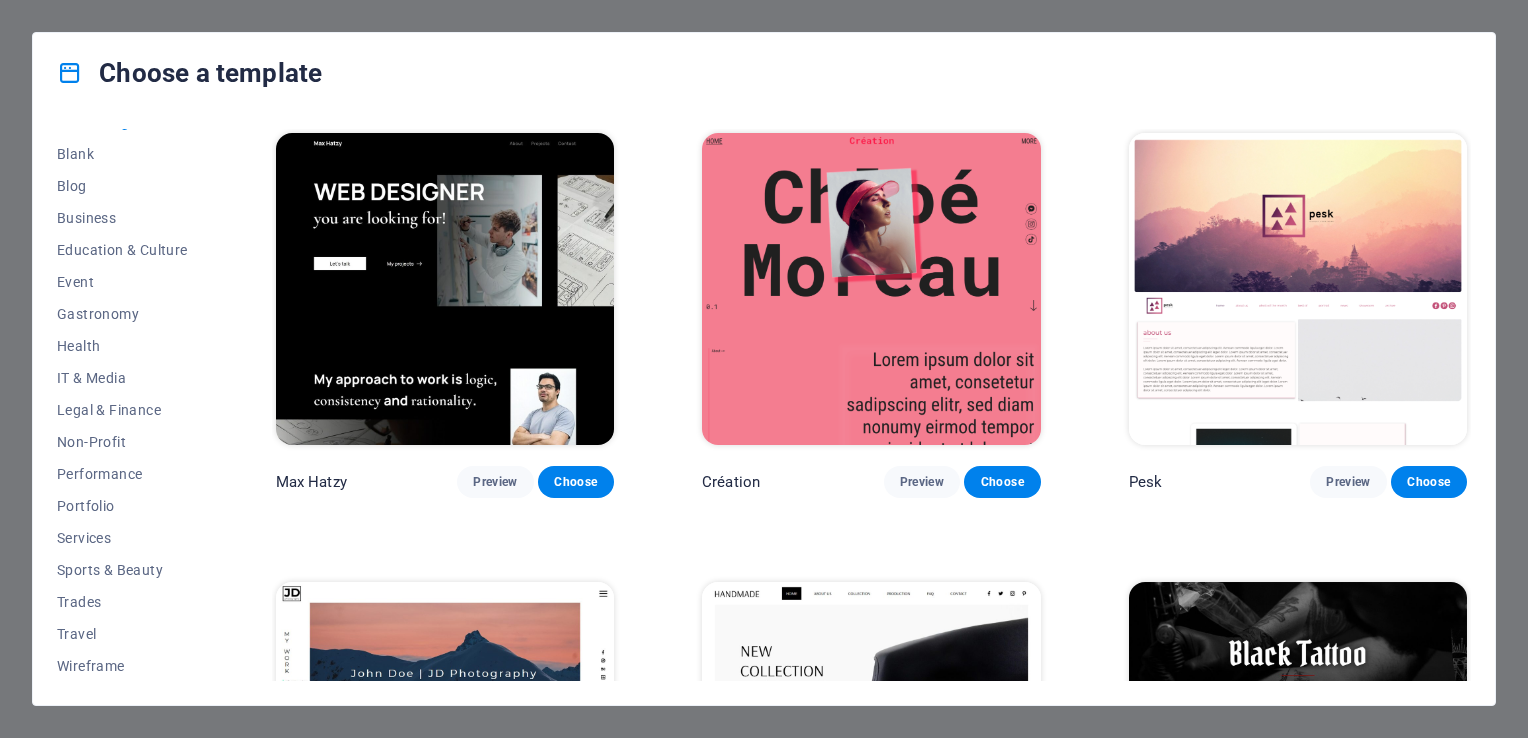 click at bounding box center [445, 289] 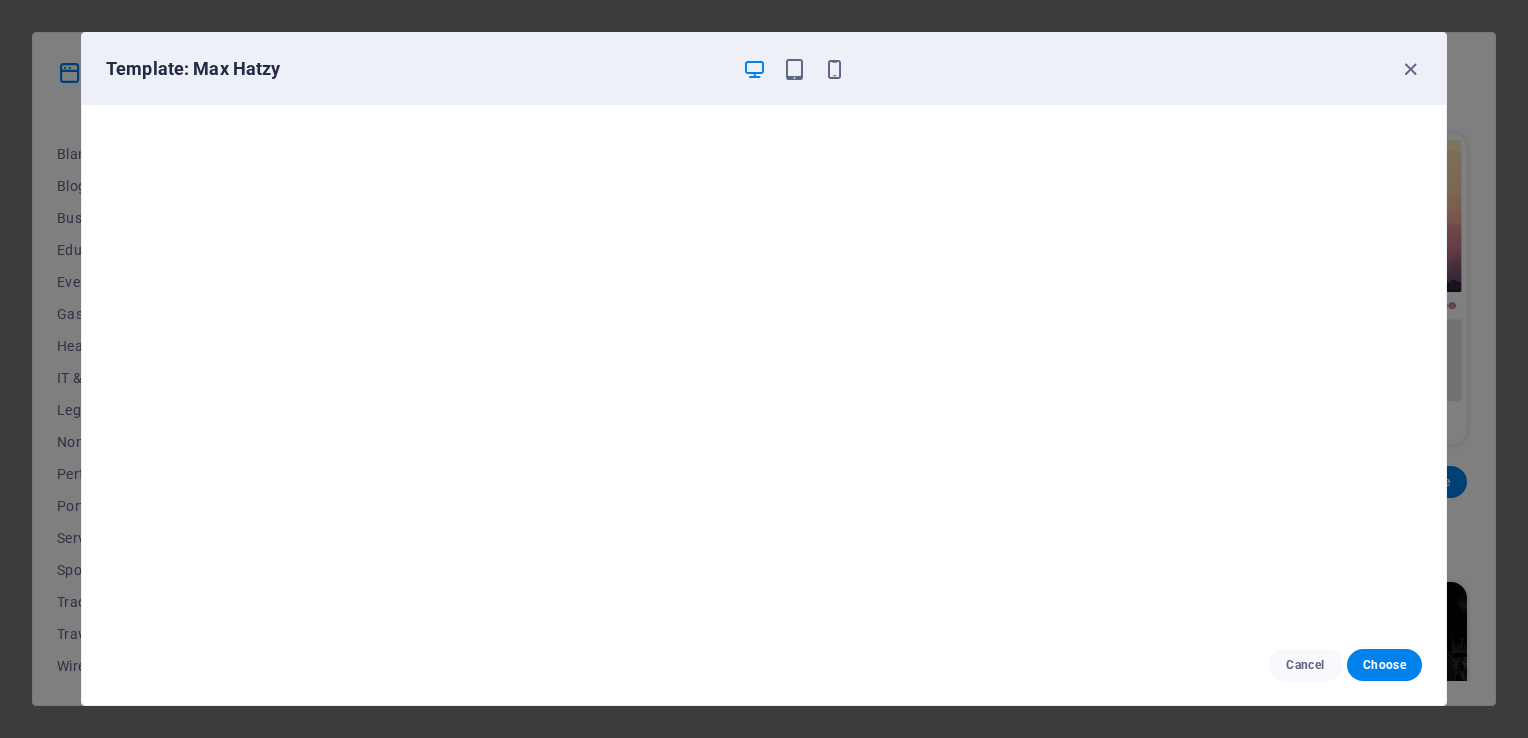 scroll, scrollTop: 5, scrollLeft: 0, axis: vertical 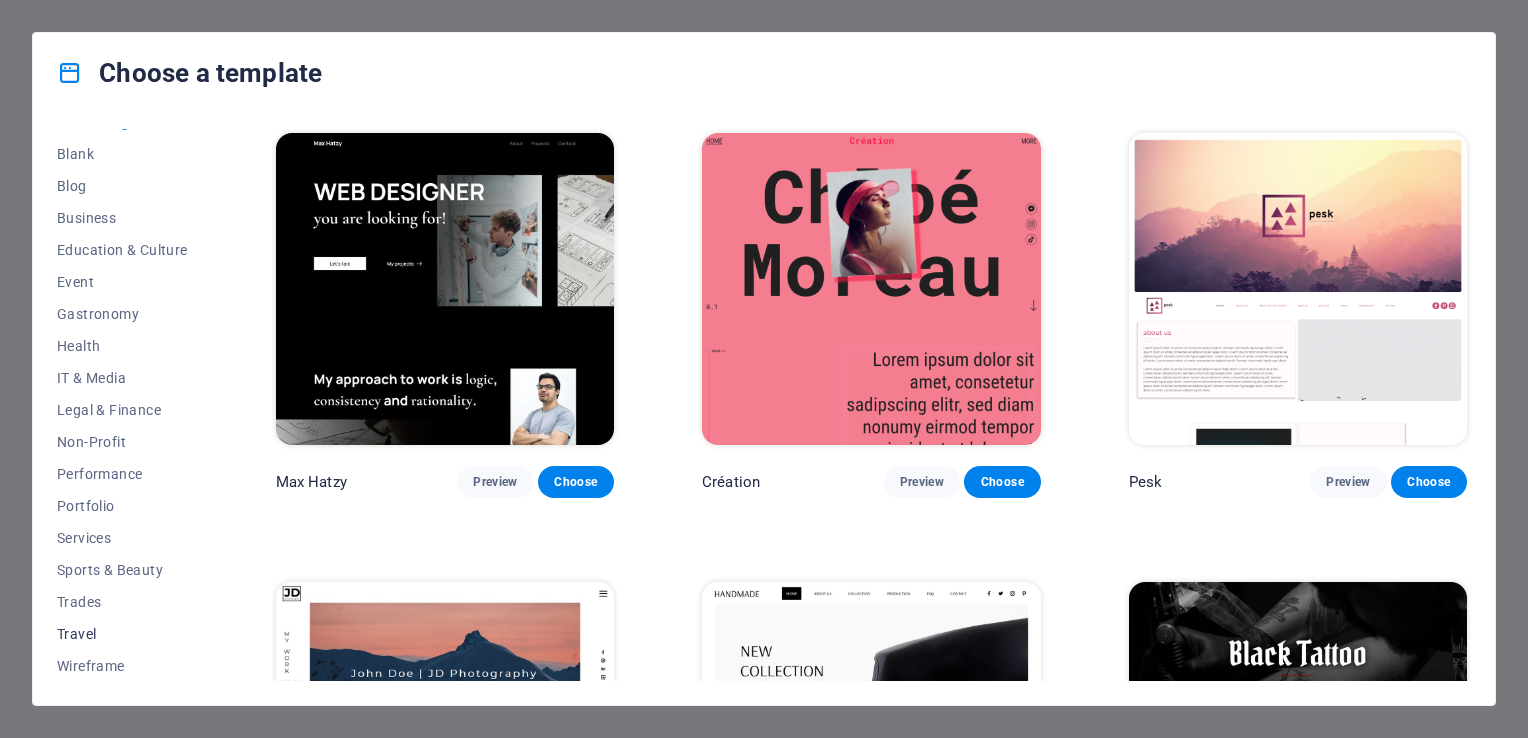 click on "Travel" at bounding box center (122, 634) 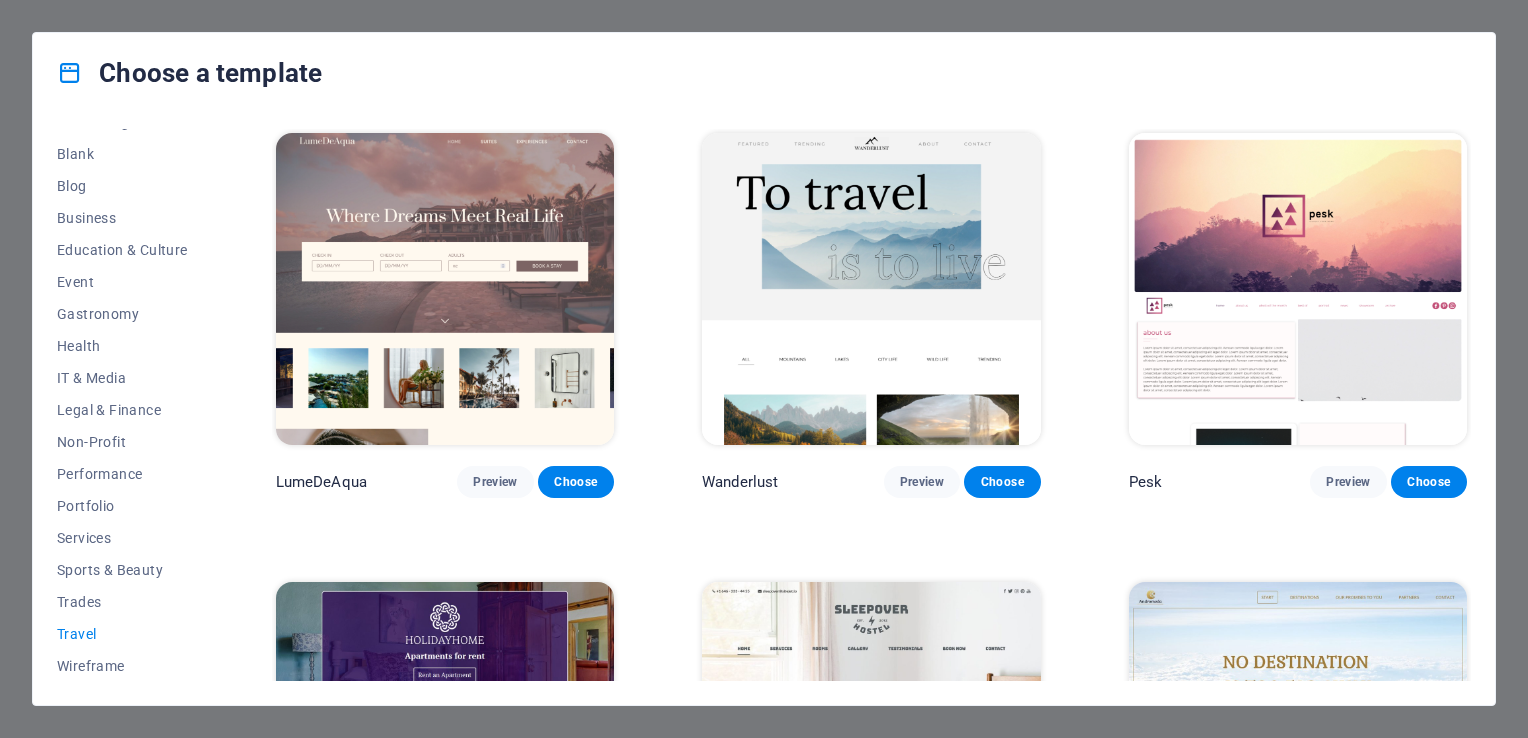 click at bounding box center (1298, 289) 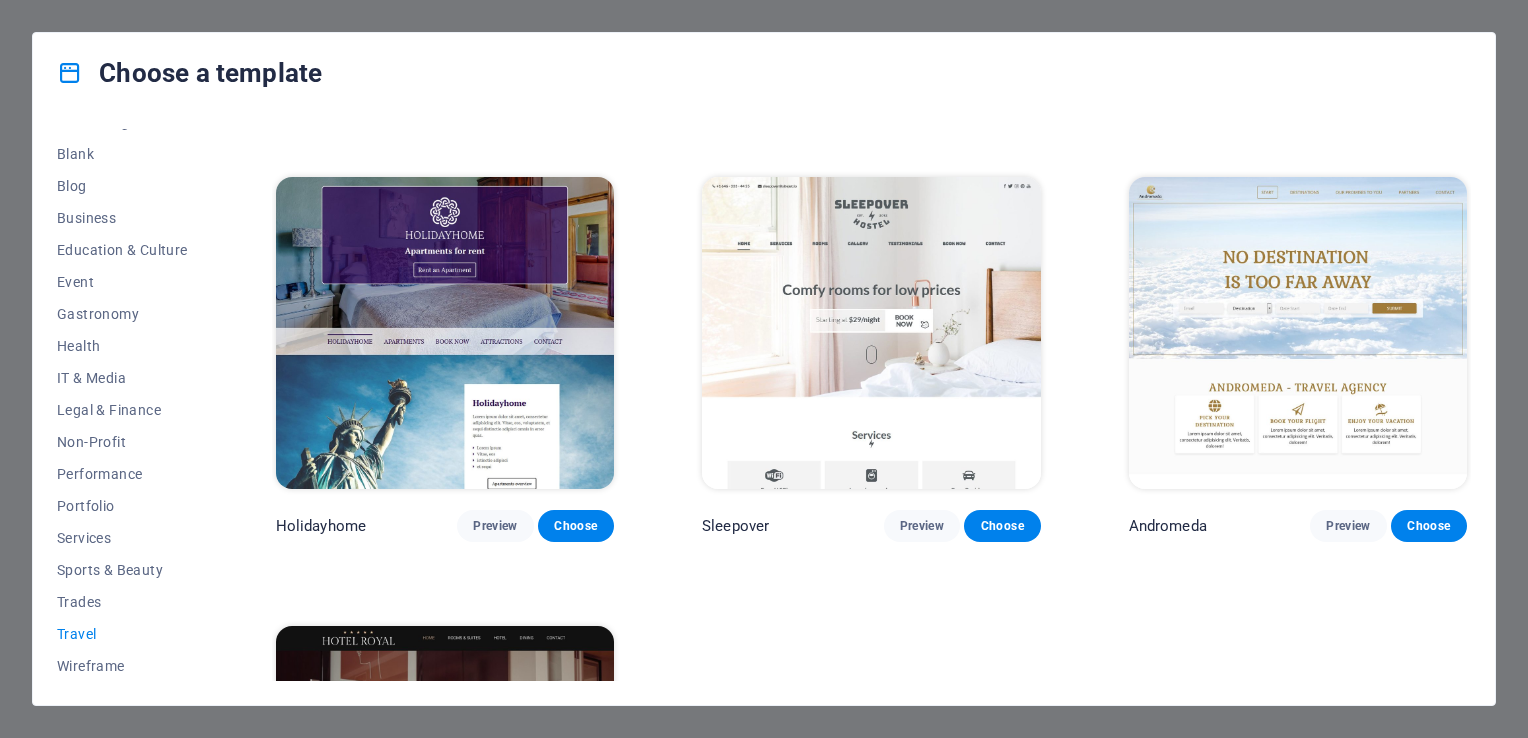 scroll, scrollTop: 500, scrollLeft: 0, axis: vertical 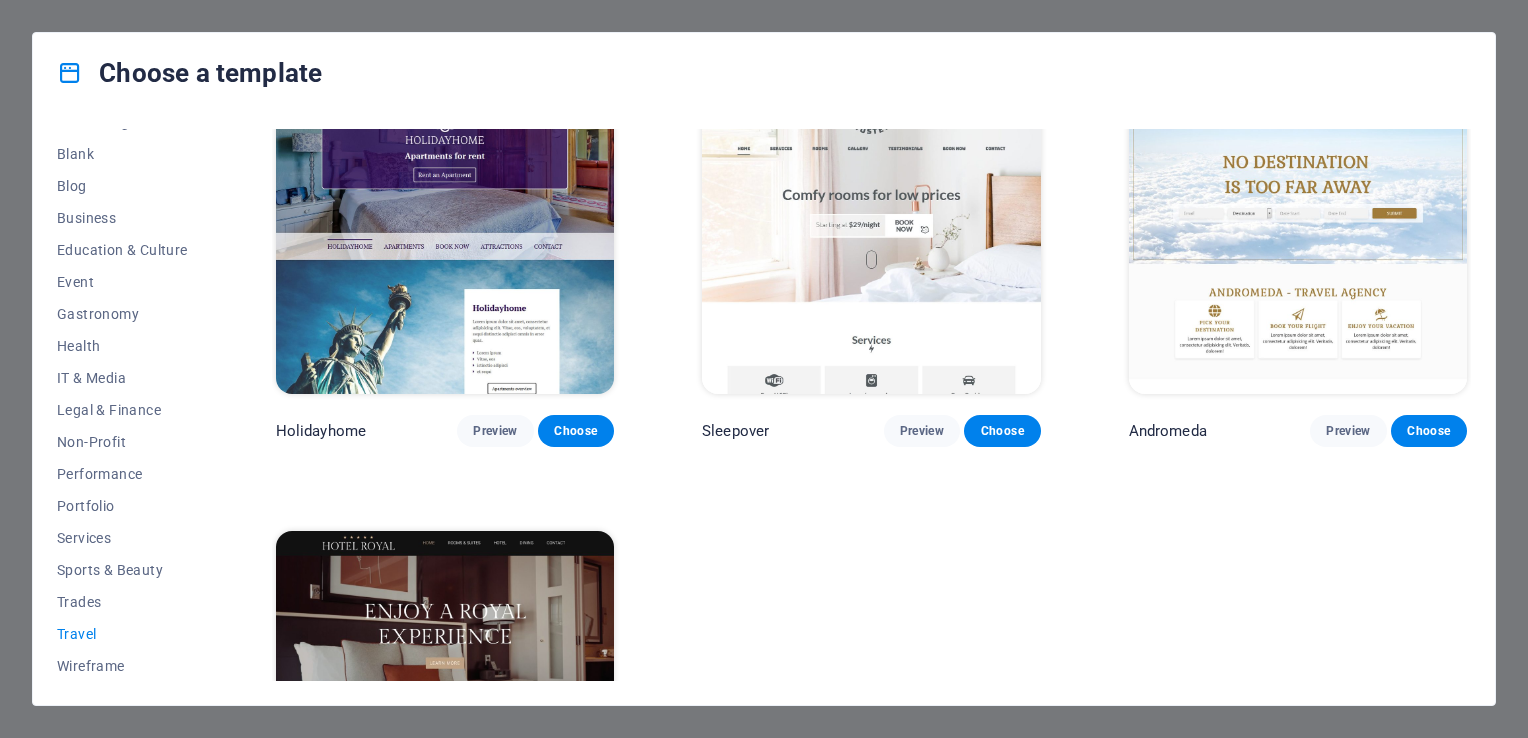 click at bounding box center [1298, 238] 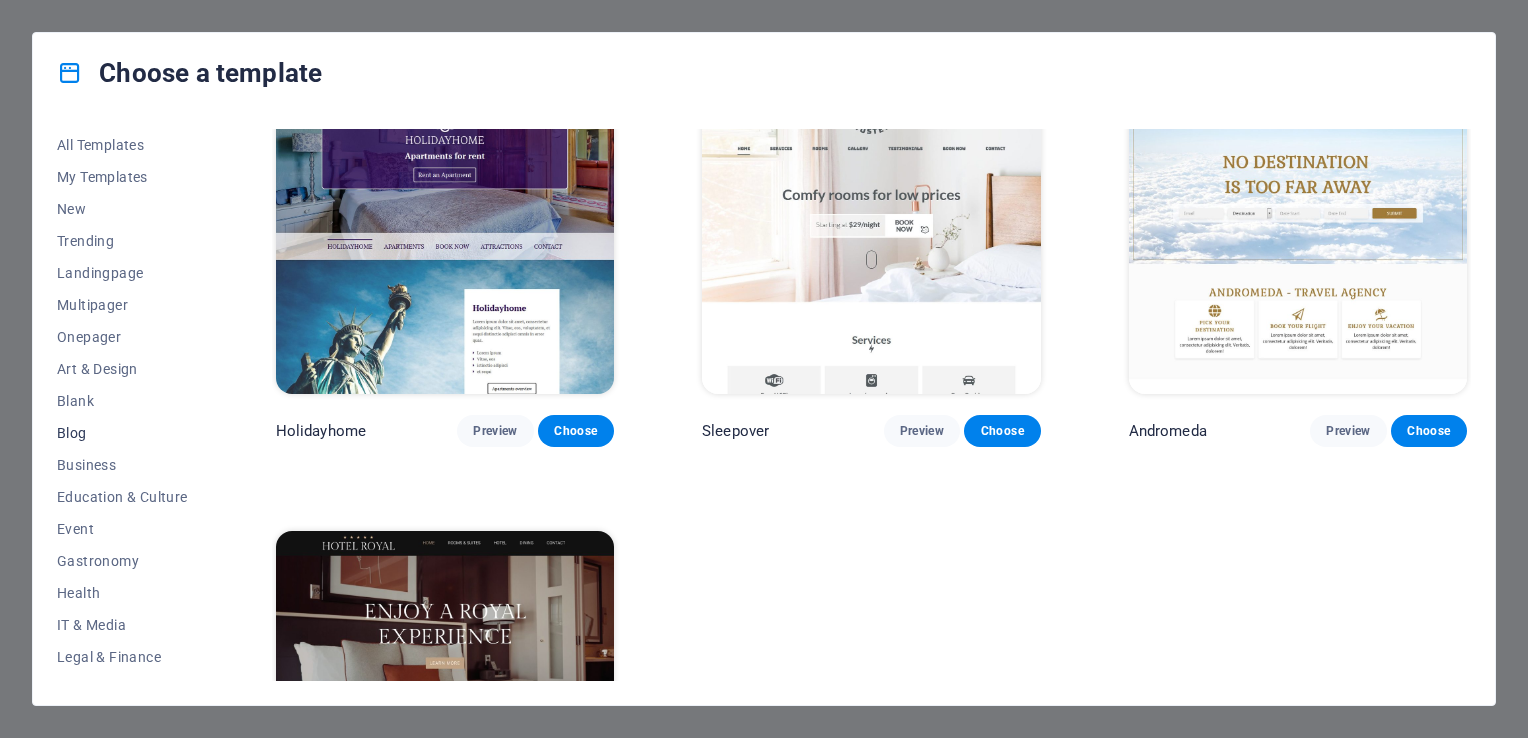 scroll, scrollTop: 247, scrollLeft: 0, axis: vertical 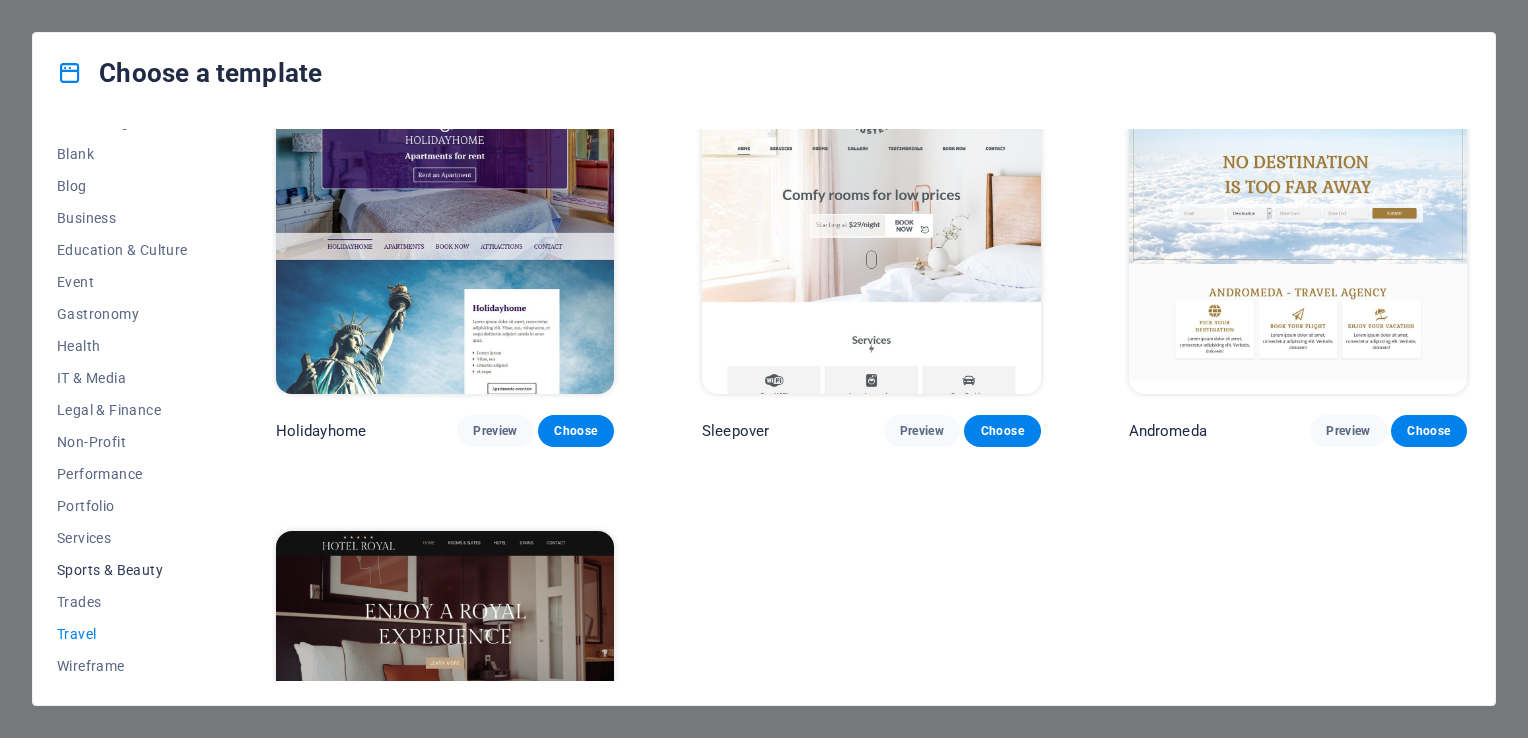 click on "Sports & Beauty" at bounding box center (122, 570) 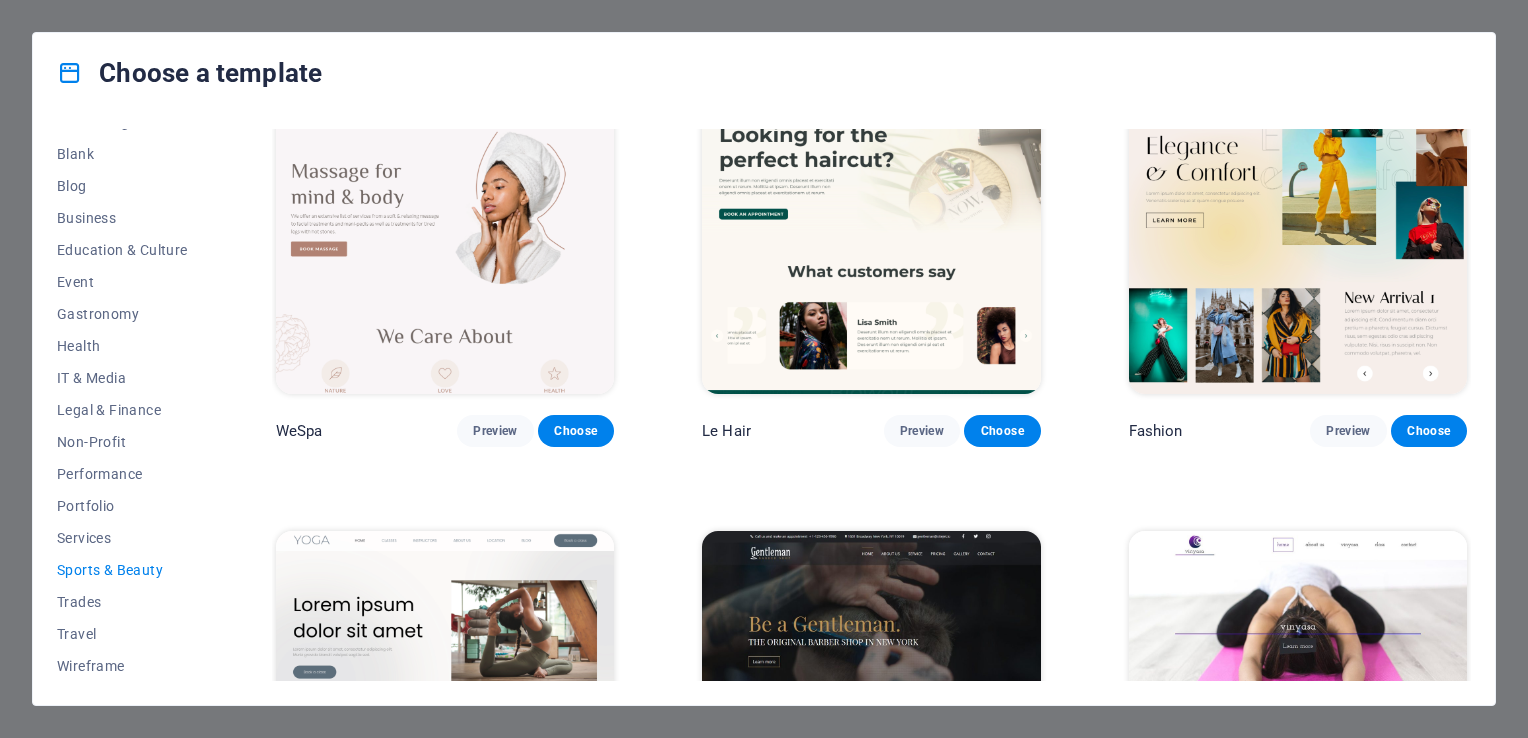 click at bounding box center [445, 687] 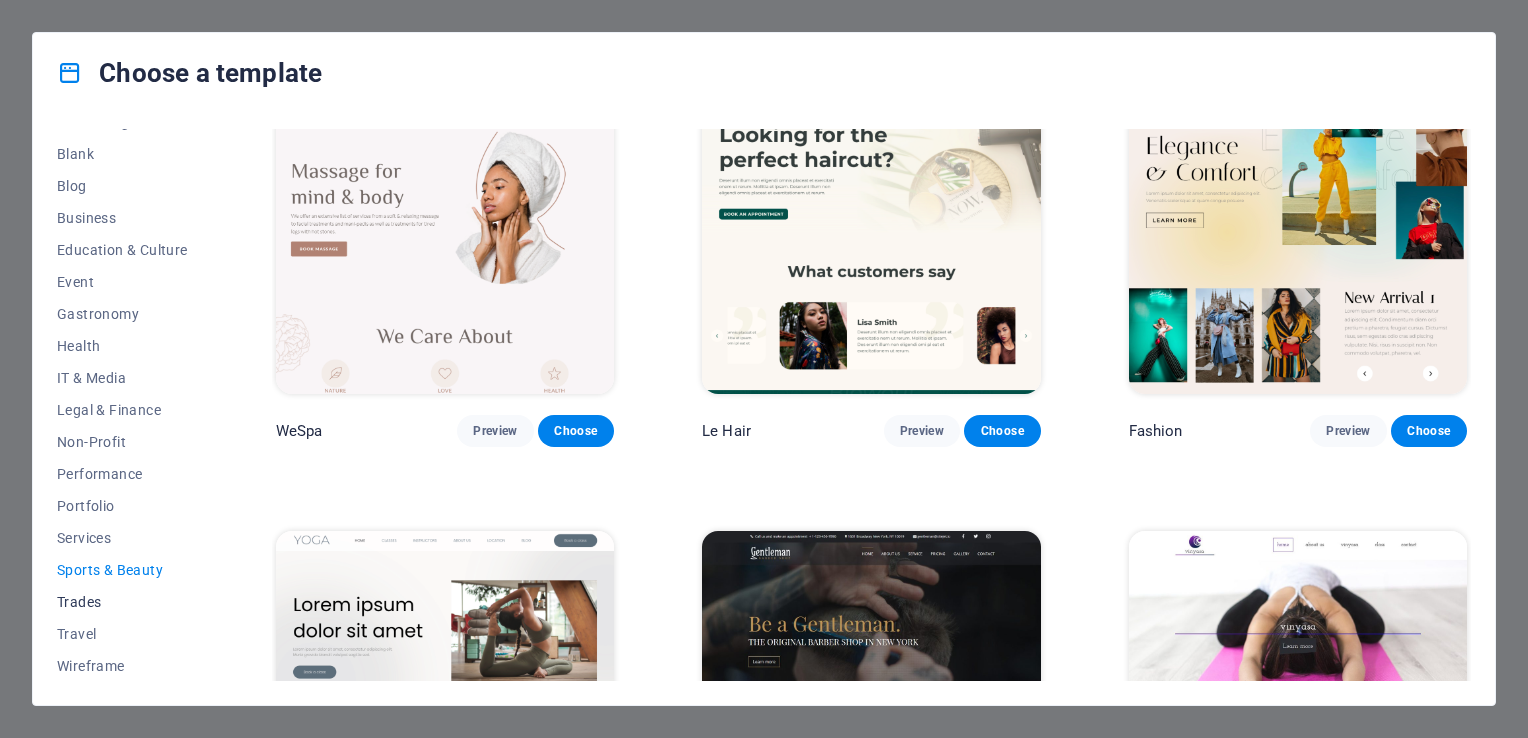 click on "Trades" at bounding box center (122, 602) 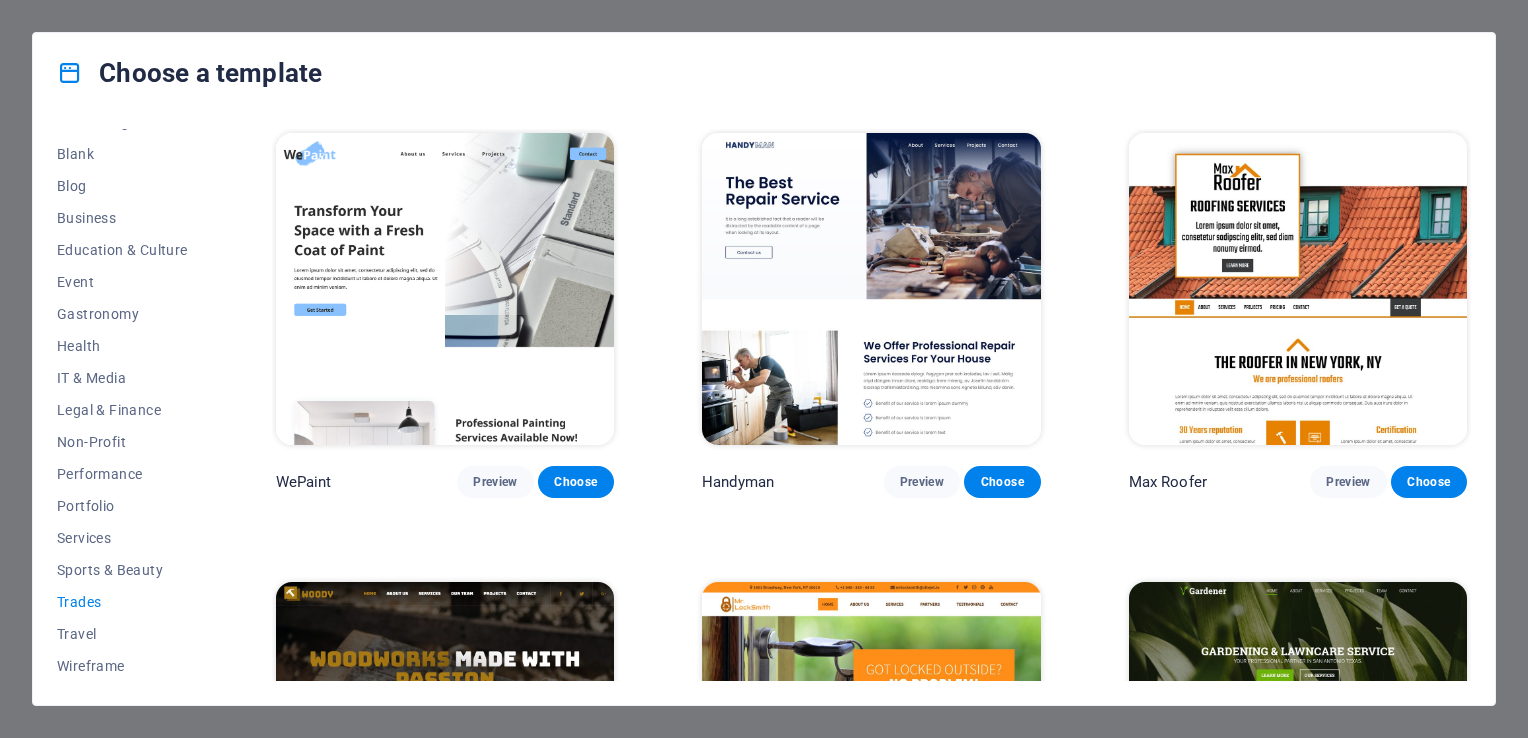 scroll, scrollTop: 300, scrollLeft: 0, axis: vertical 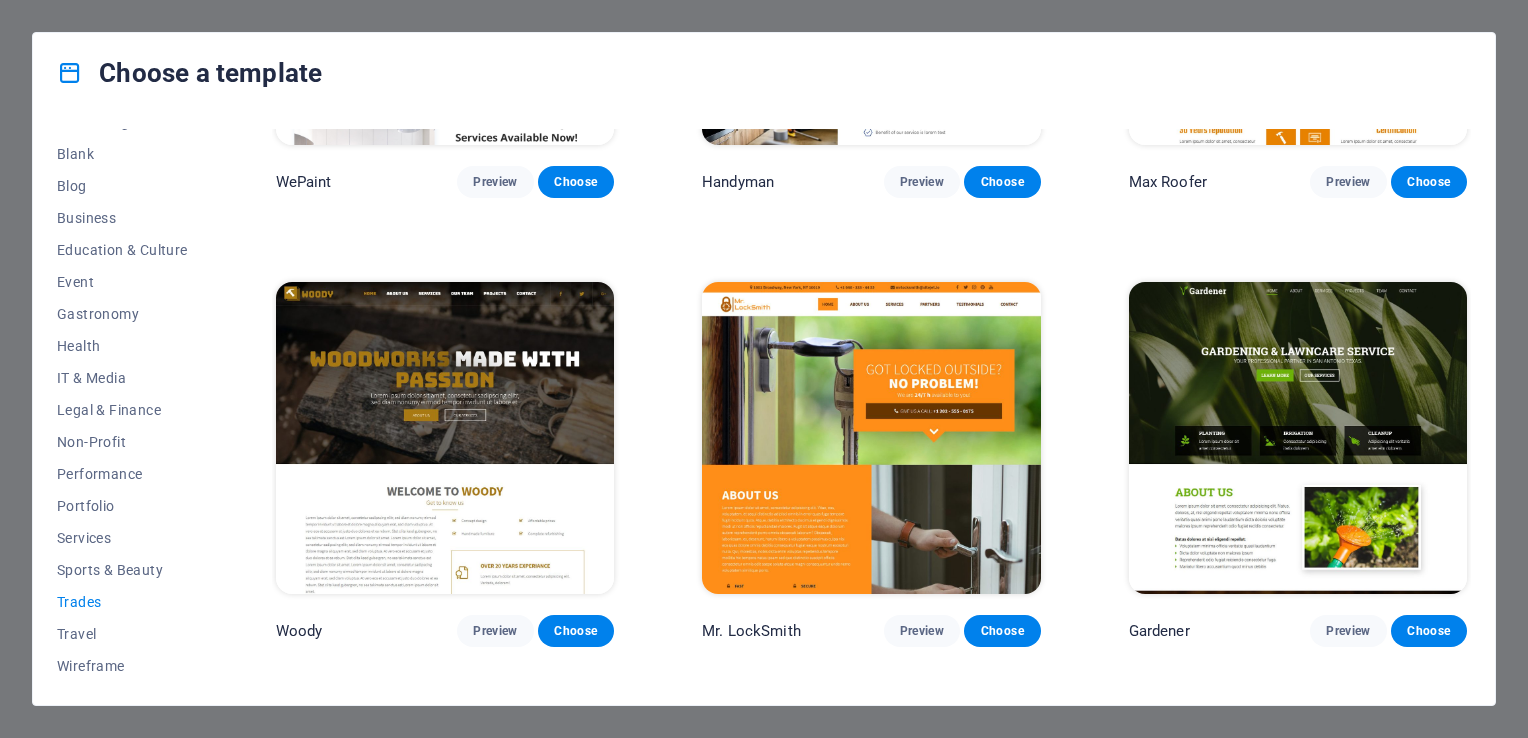 click at bounding box center (871, 438) 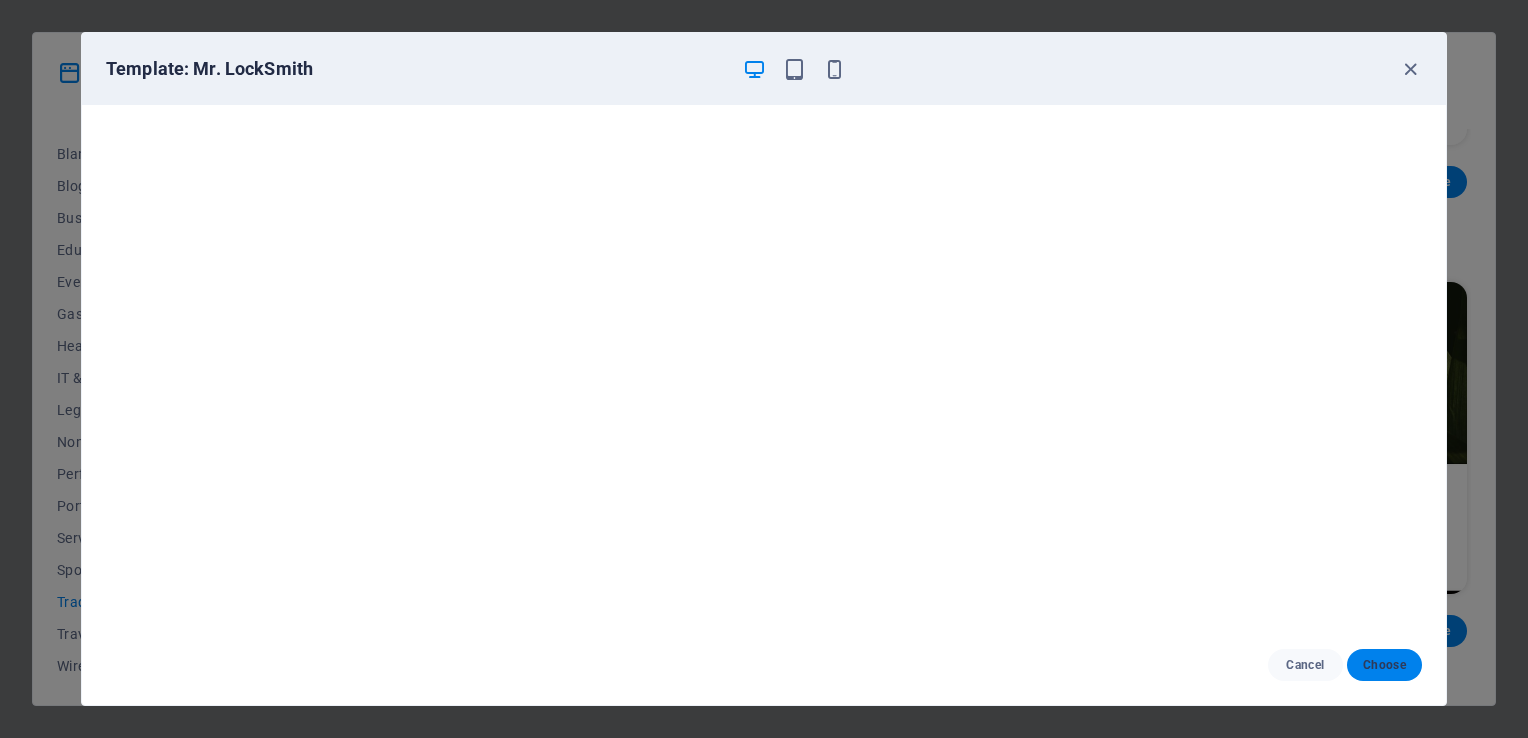 click on "Choose" at bounding box center (1384, 665) 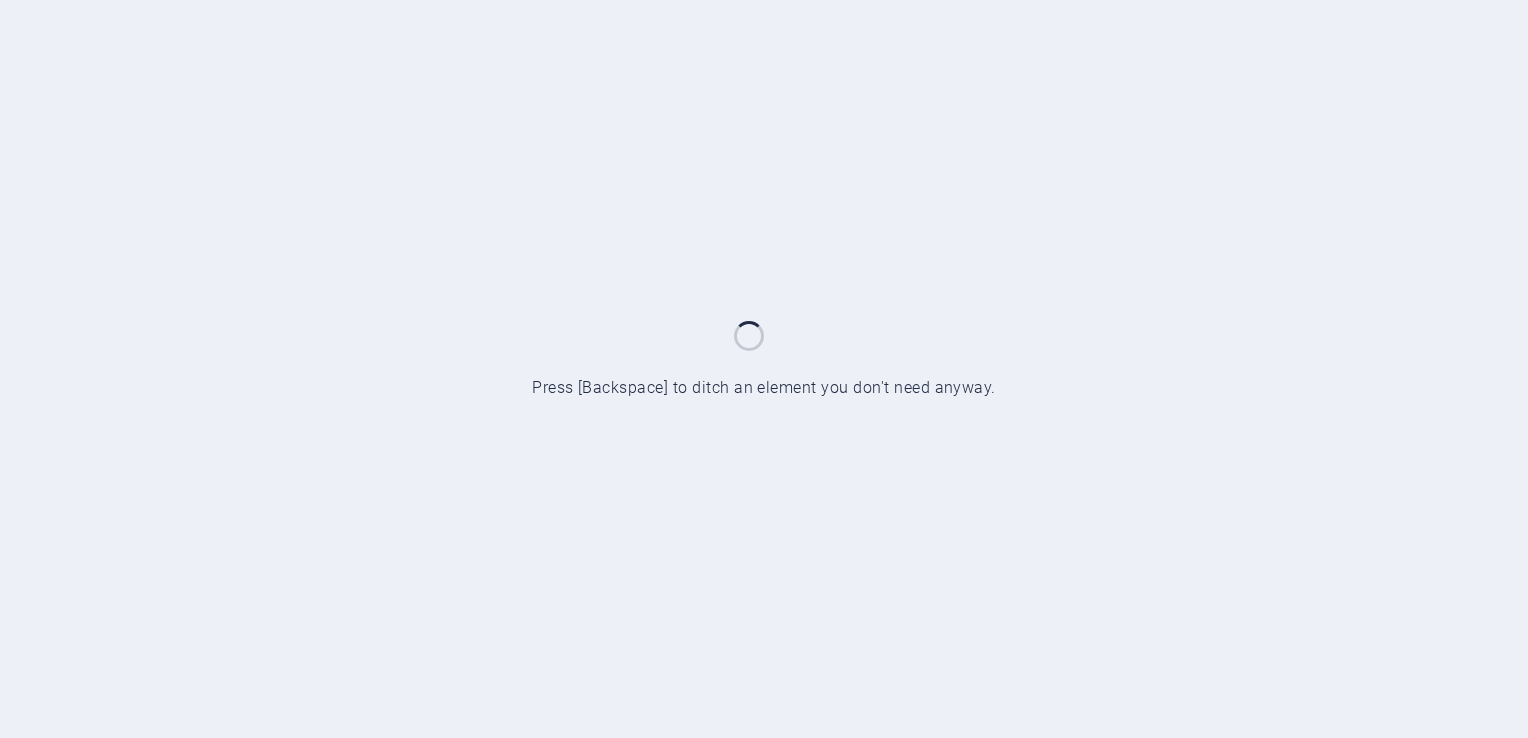 scroll, scrollTop: 0, scrollLeft: 0, axis: both 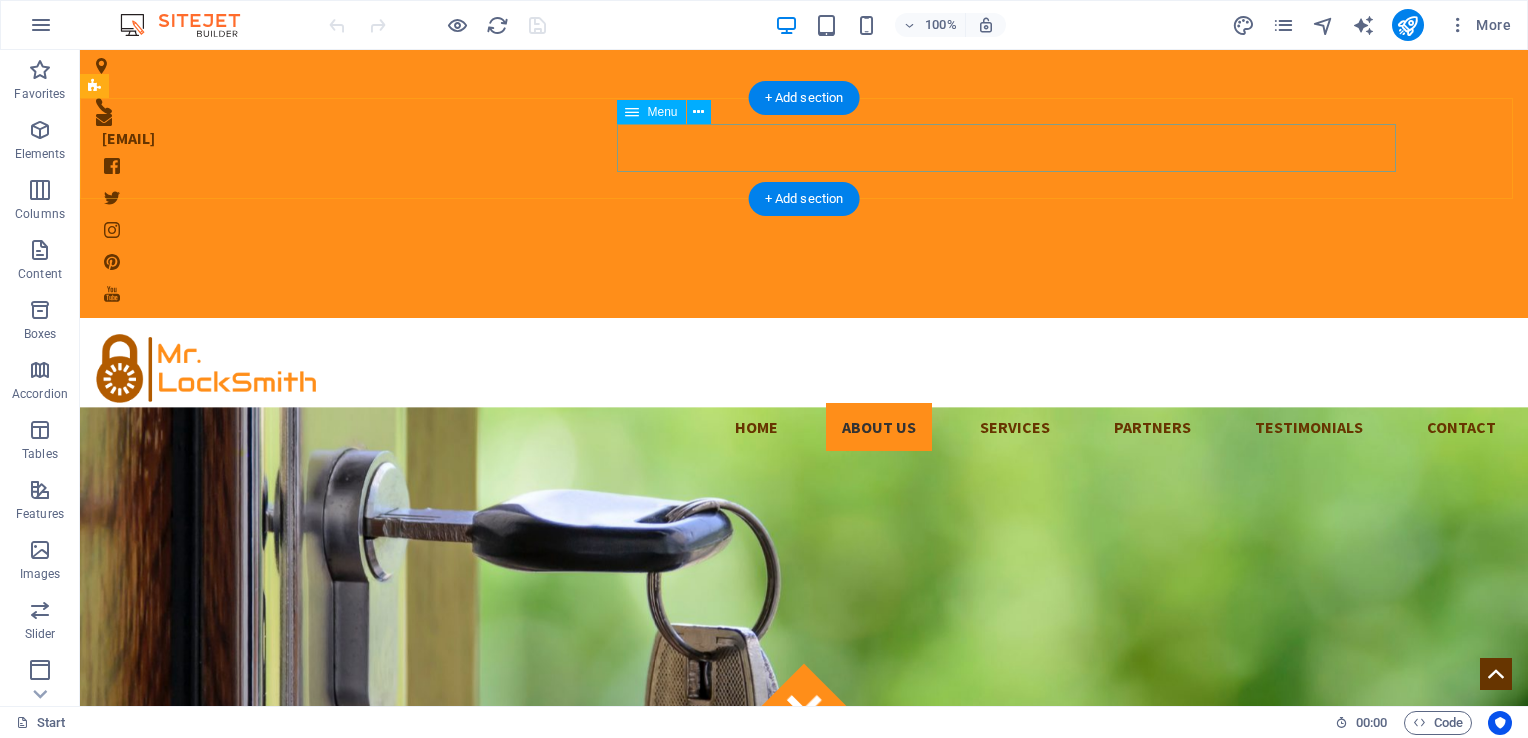 click on "Home About us Services Partners Testimonials Contact" at bounding box center [804, 427] 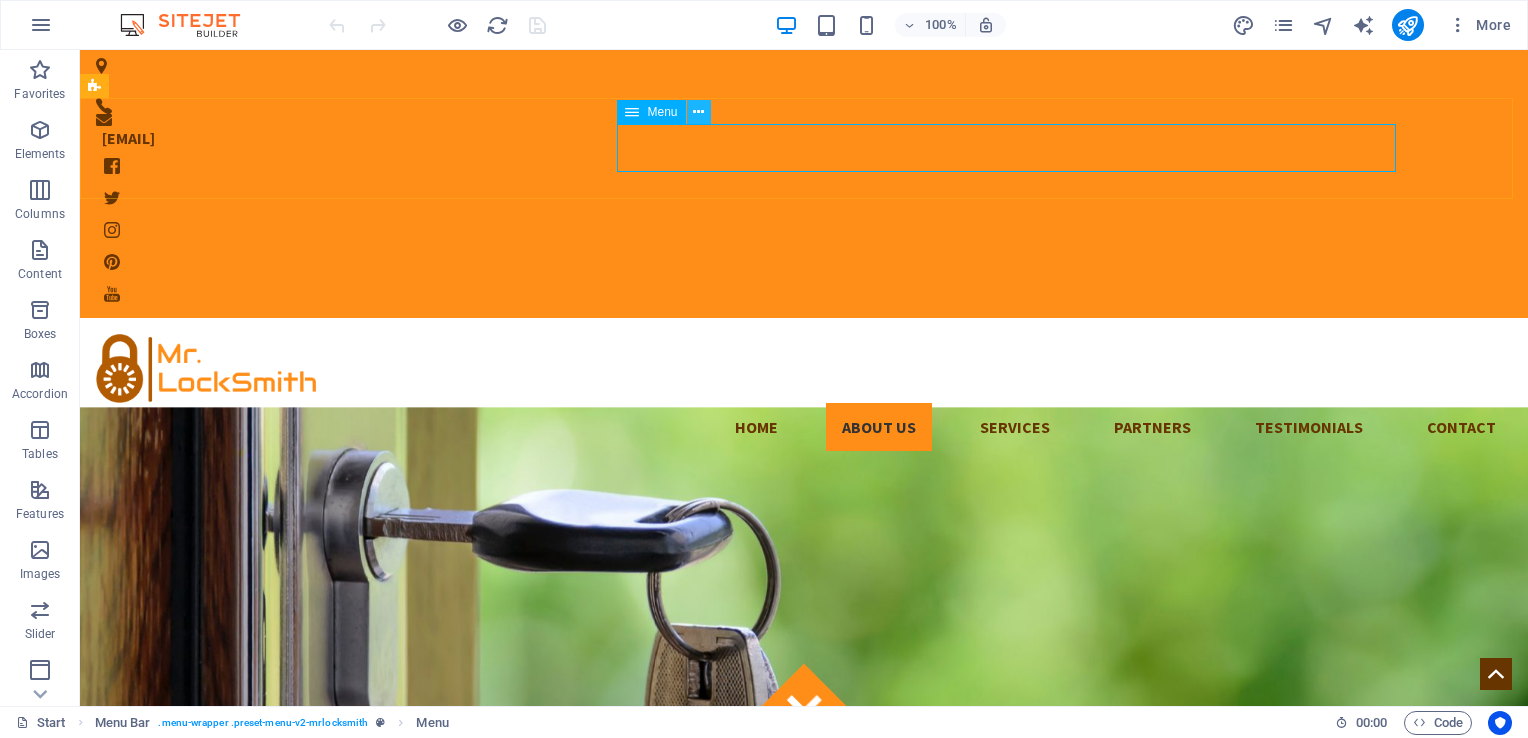 click at bounding box center (698, 112) 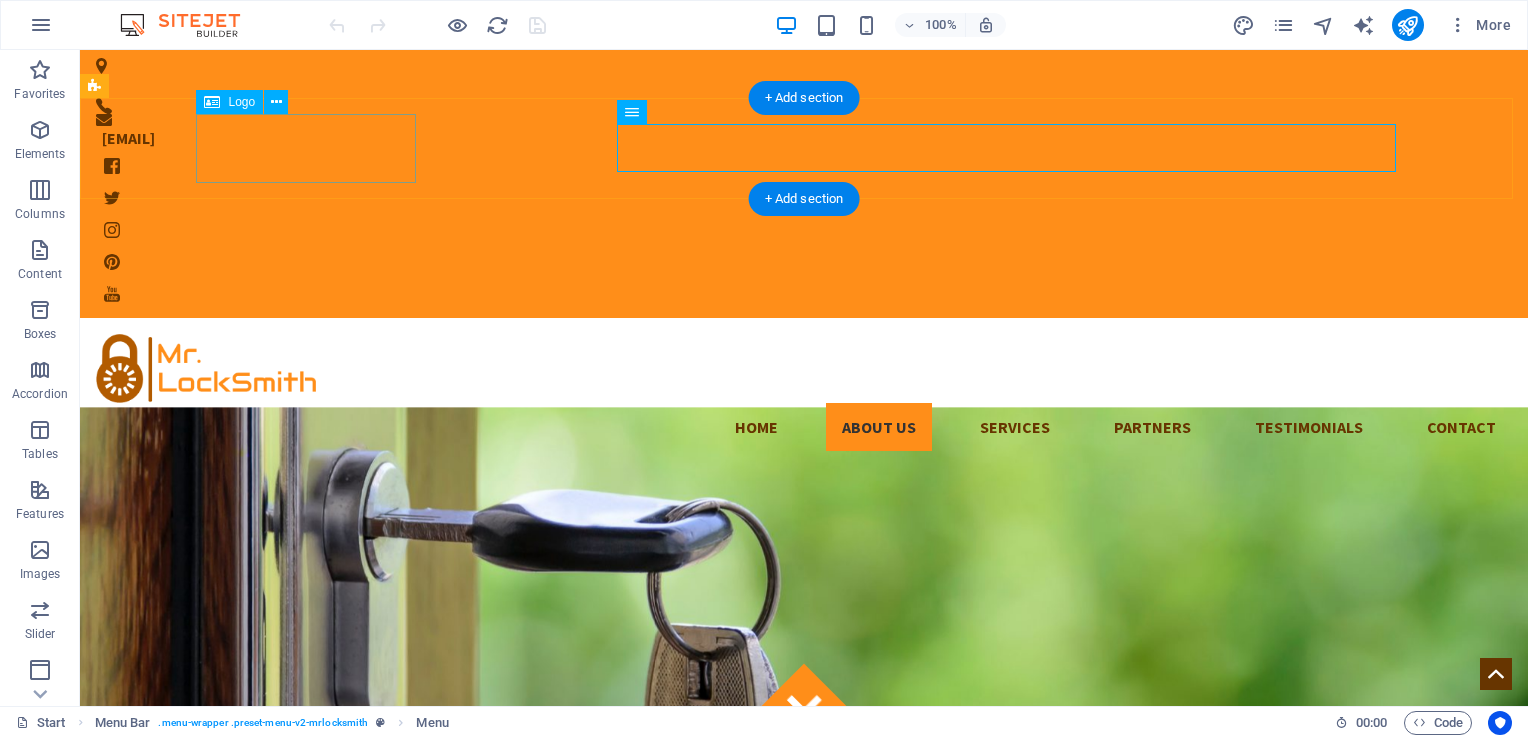 click at bounding box center [804, 368] 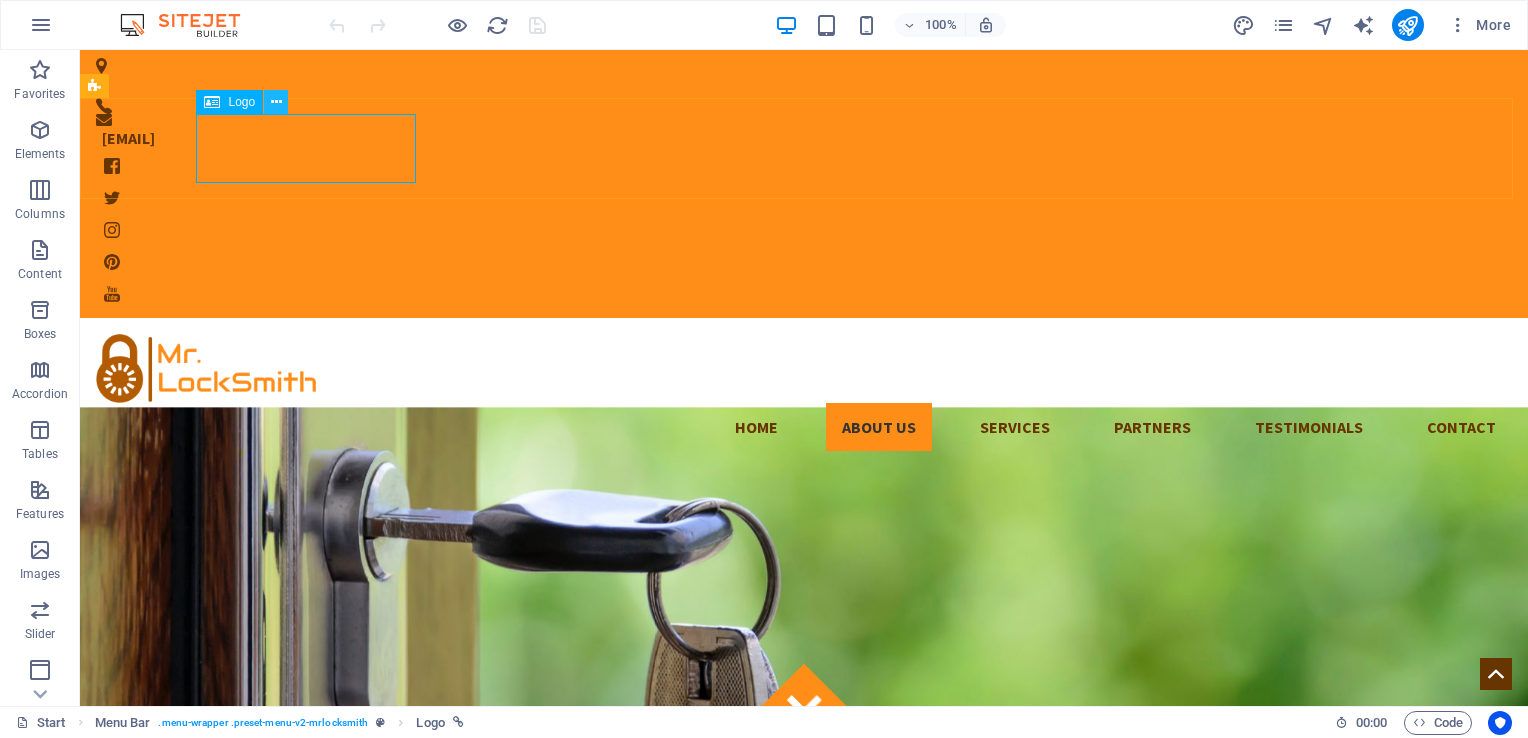 click at bounding box center (276, 102) 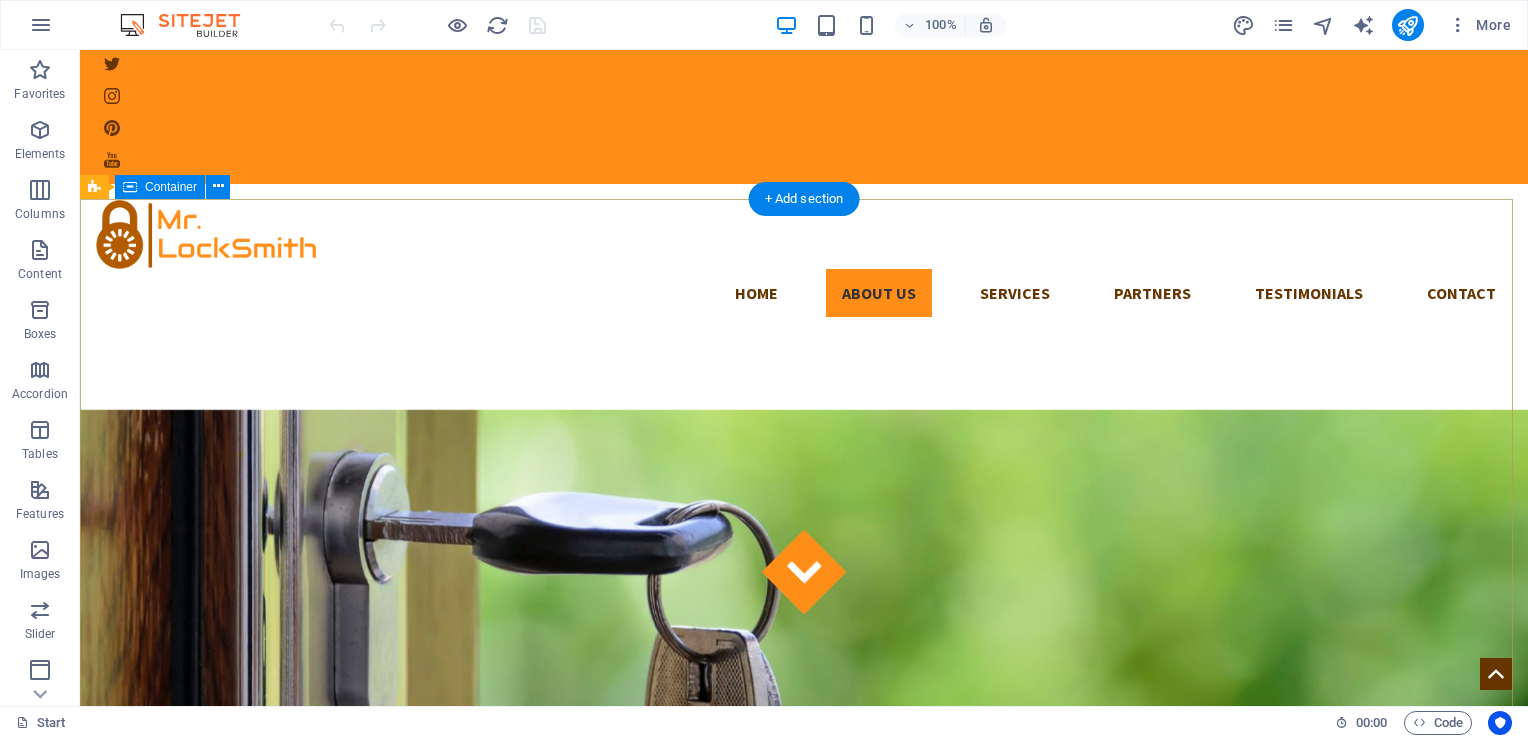 scroll, scrollTop: 0, scrollLeft: 0, axis: both 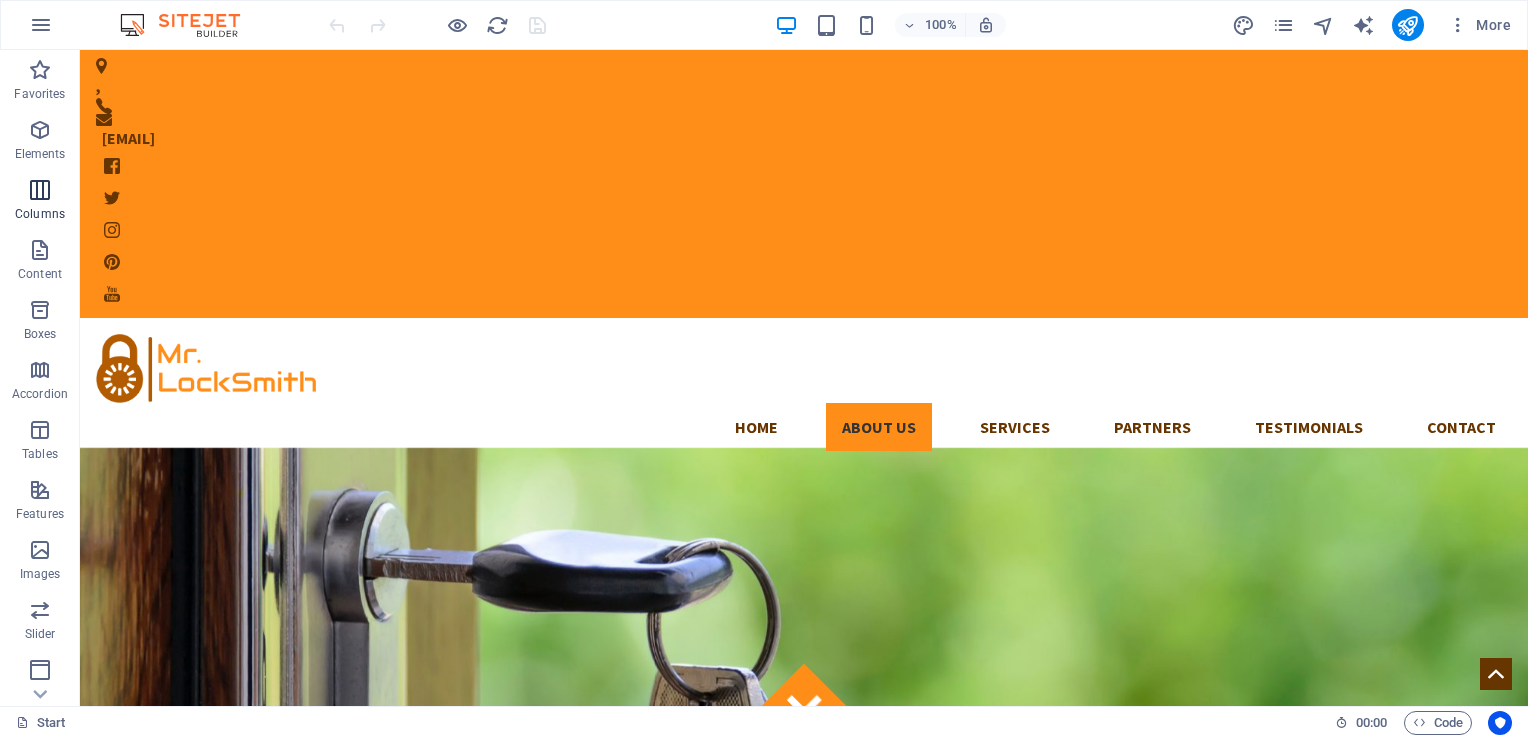click on "Columns" at bounding box center [40, 202] 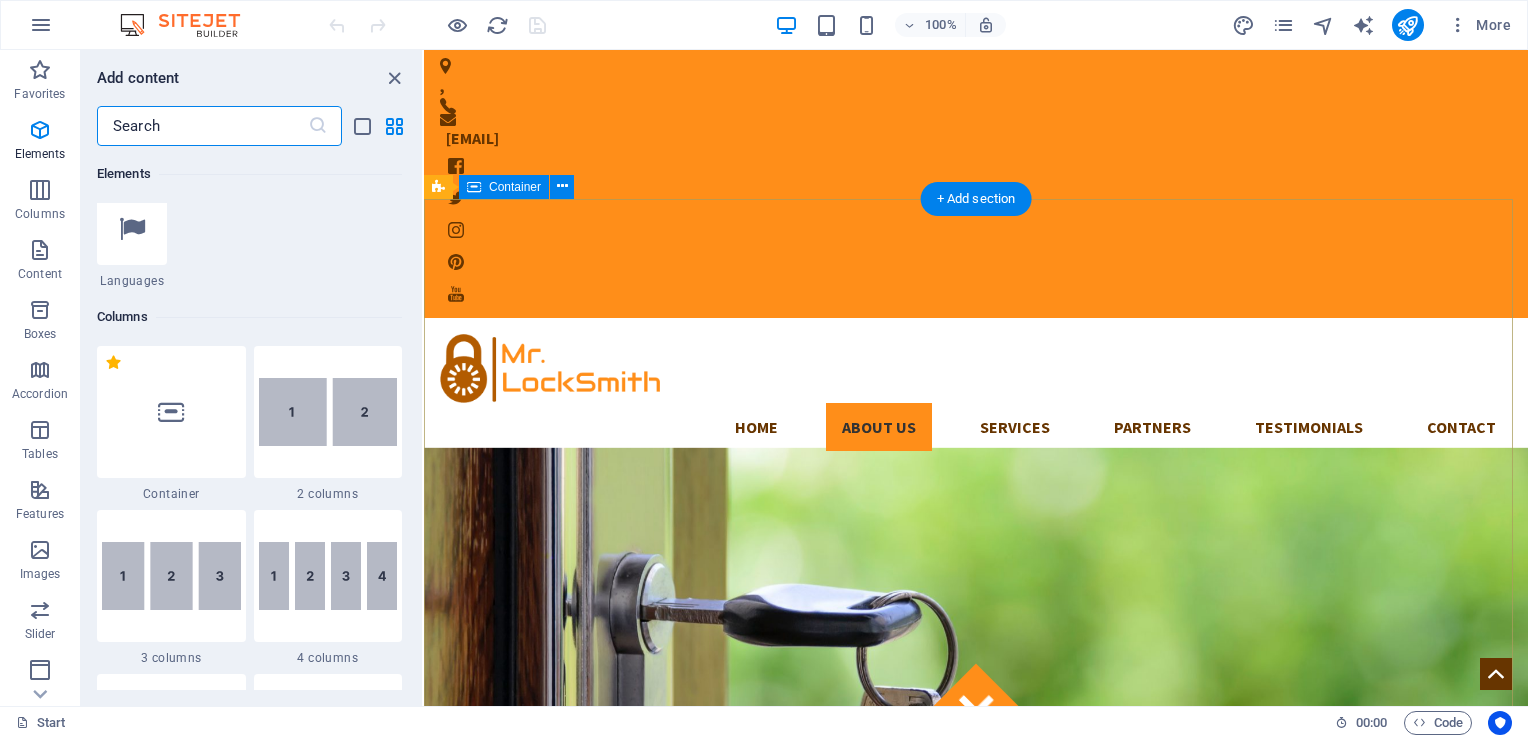scroll, scrollTop: 990, scrollLeft: 0, axis: vertical 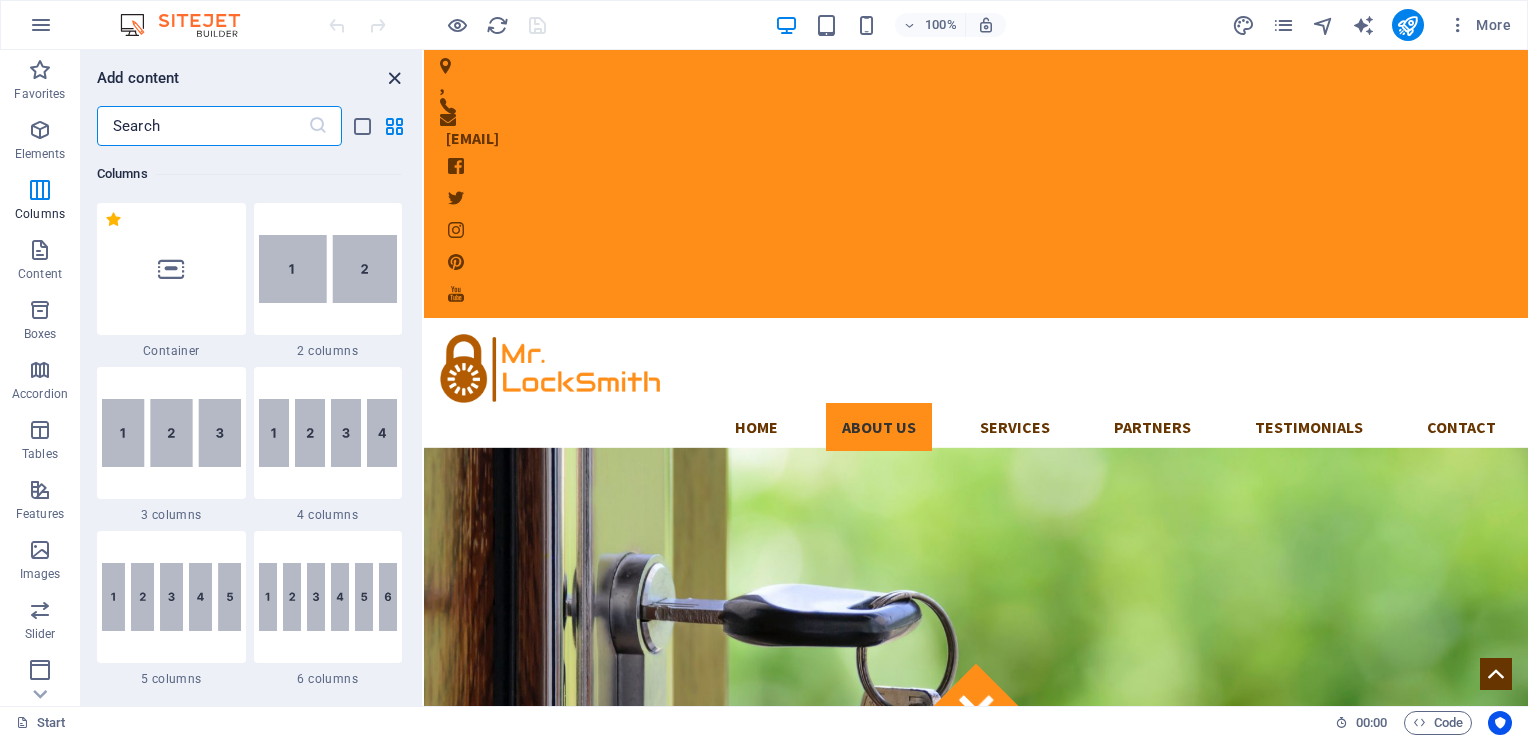 click at bounding box center (394, 78) 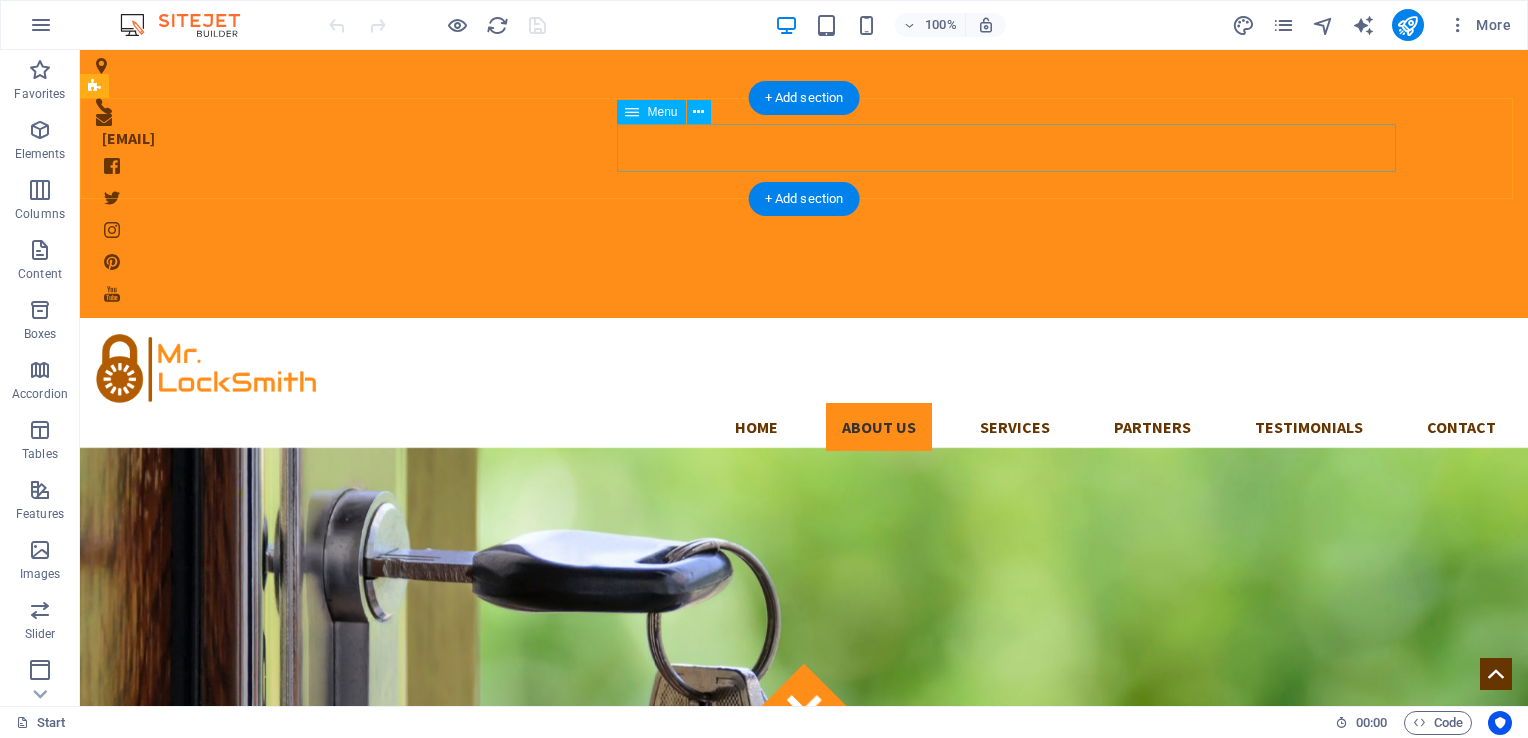 click on "Home About us Services Partners Testimonials Contact" at bounding box center [804, 427] 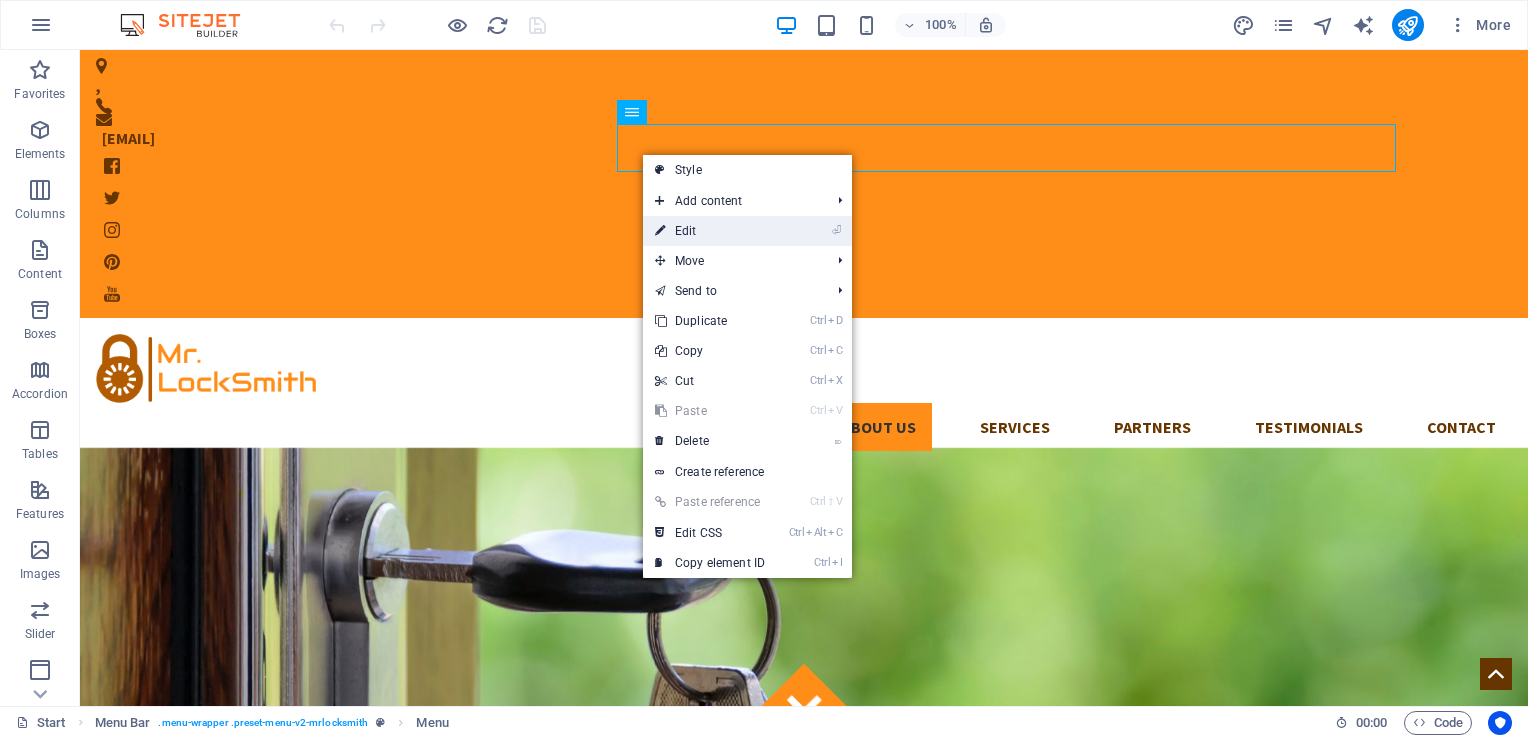 click on "⏎  Edit" at bounding box center [710, 231] 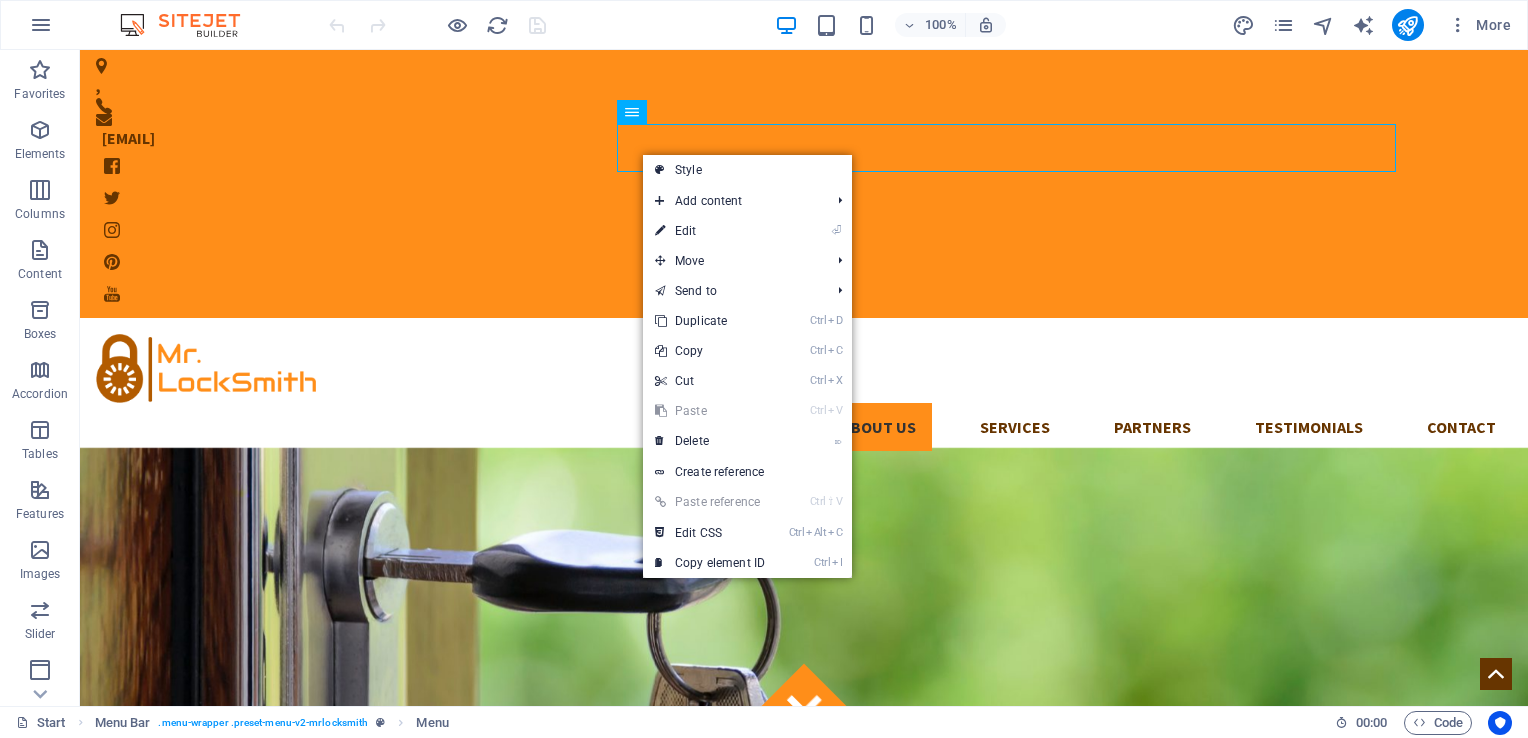 select 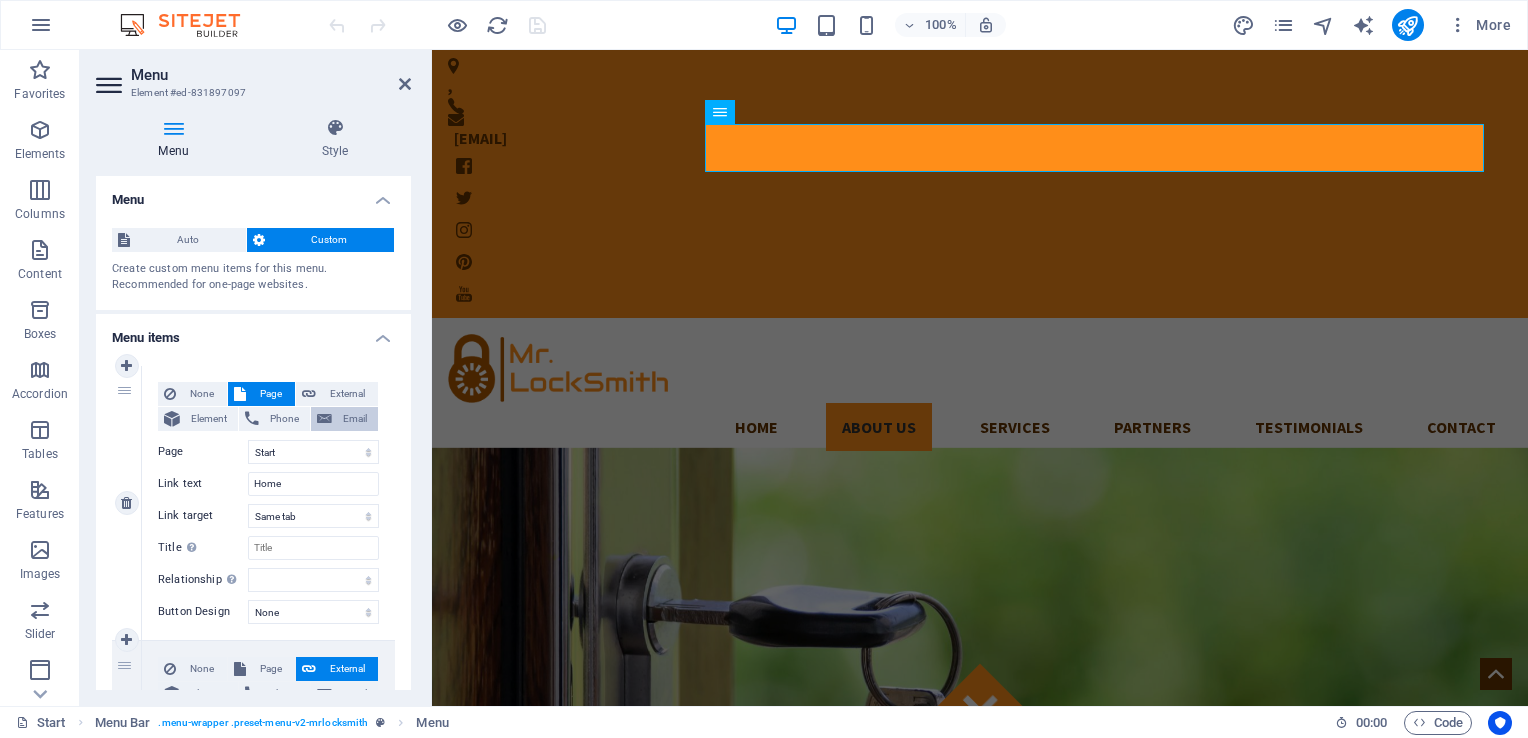 click at bounding box center [324, 419] 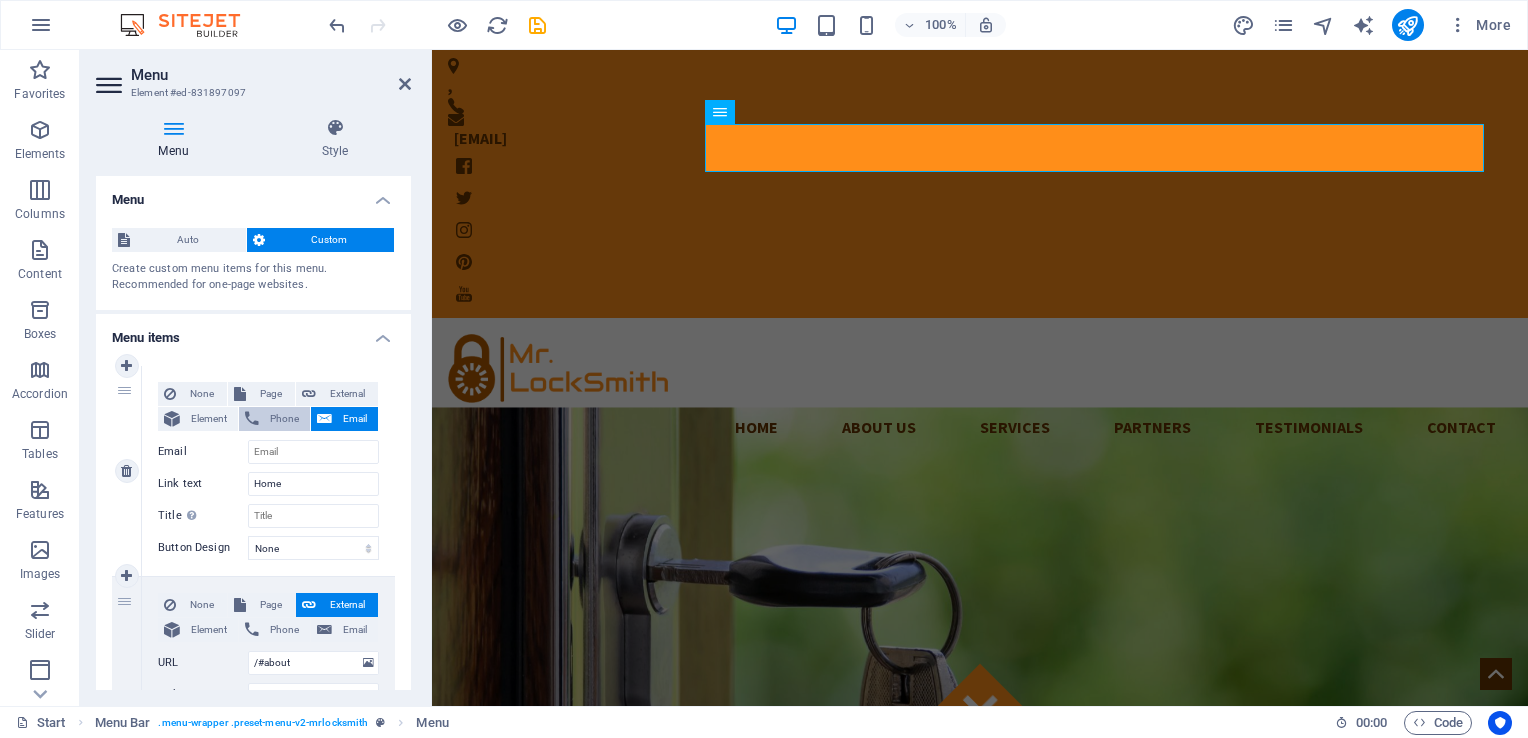 click on "Phone" at bounding box center (284, 419) 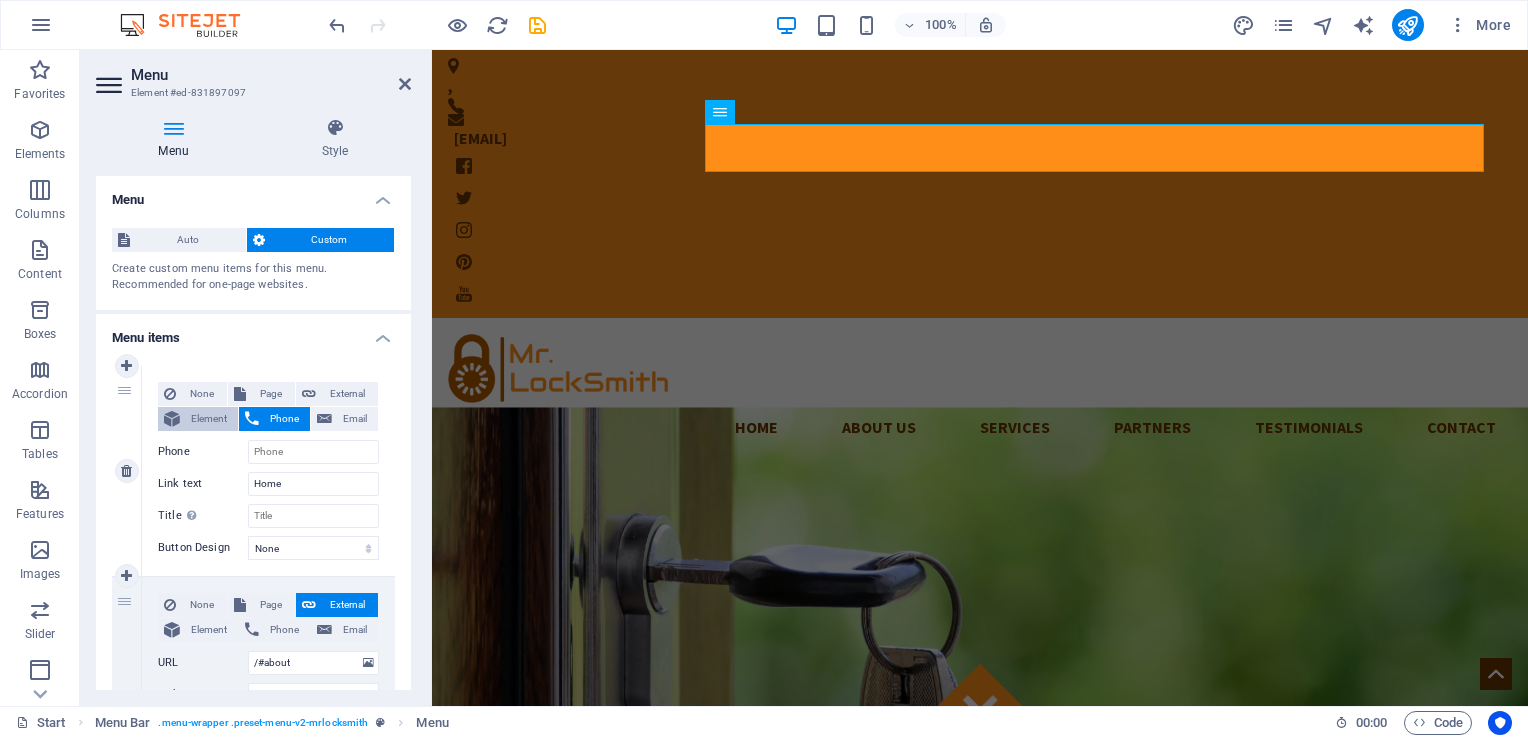click on "Element" at bounding box center [209, 419] 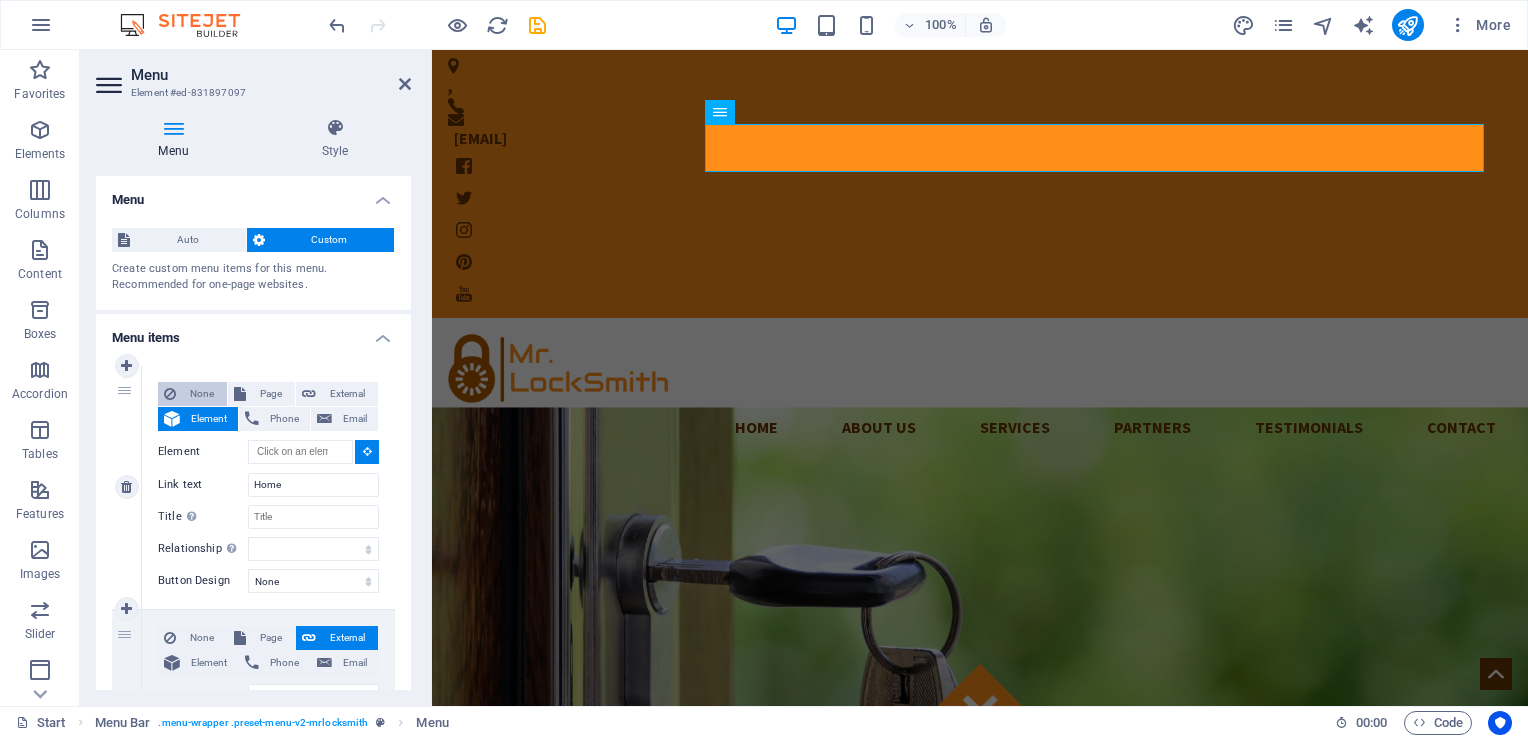 click on "None" at bounding box center [201, 394] 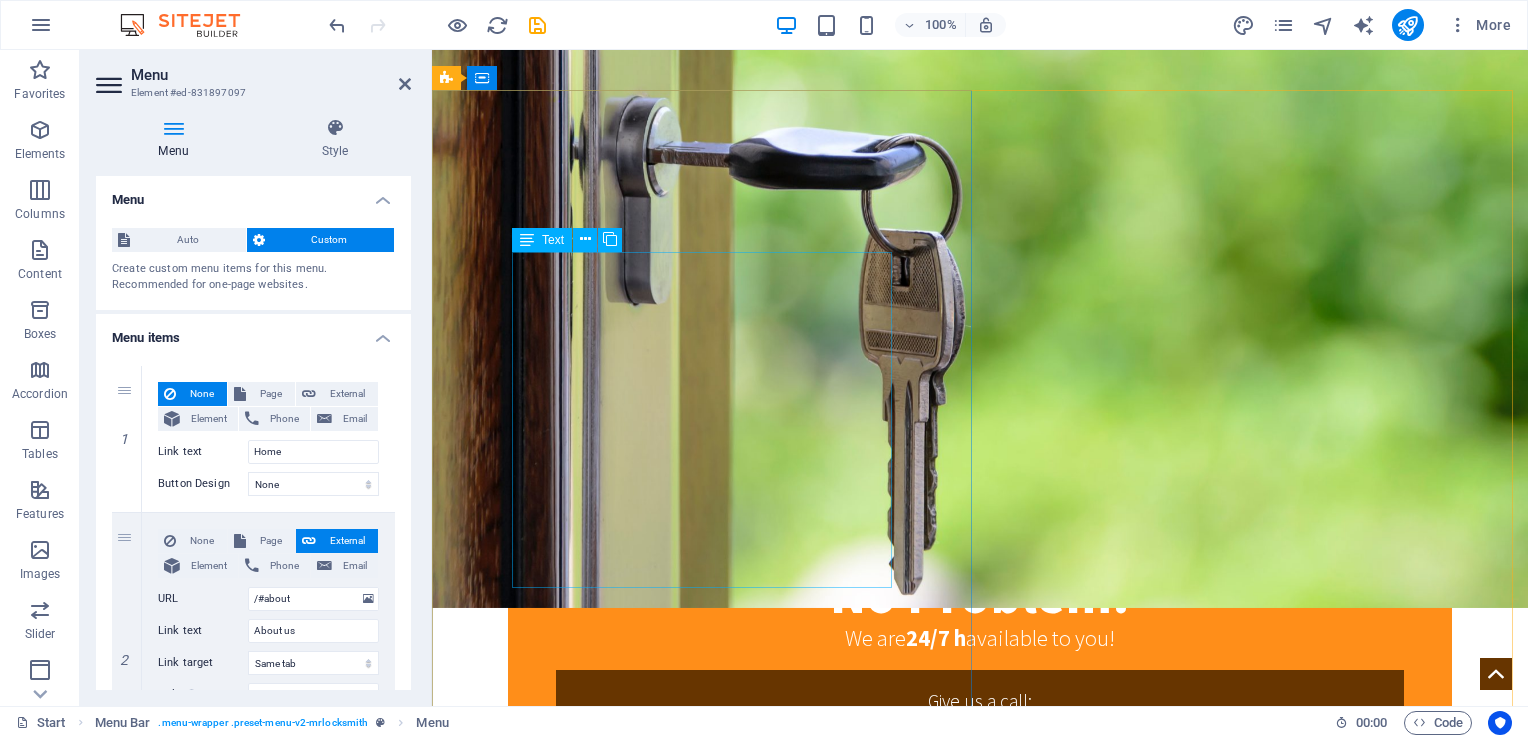 scroll, scrollTop: 1200, scrollLeft: 0, axis: vertical 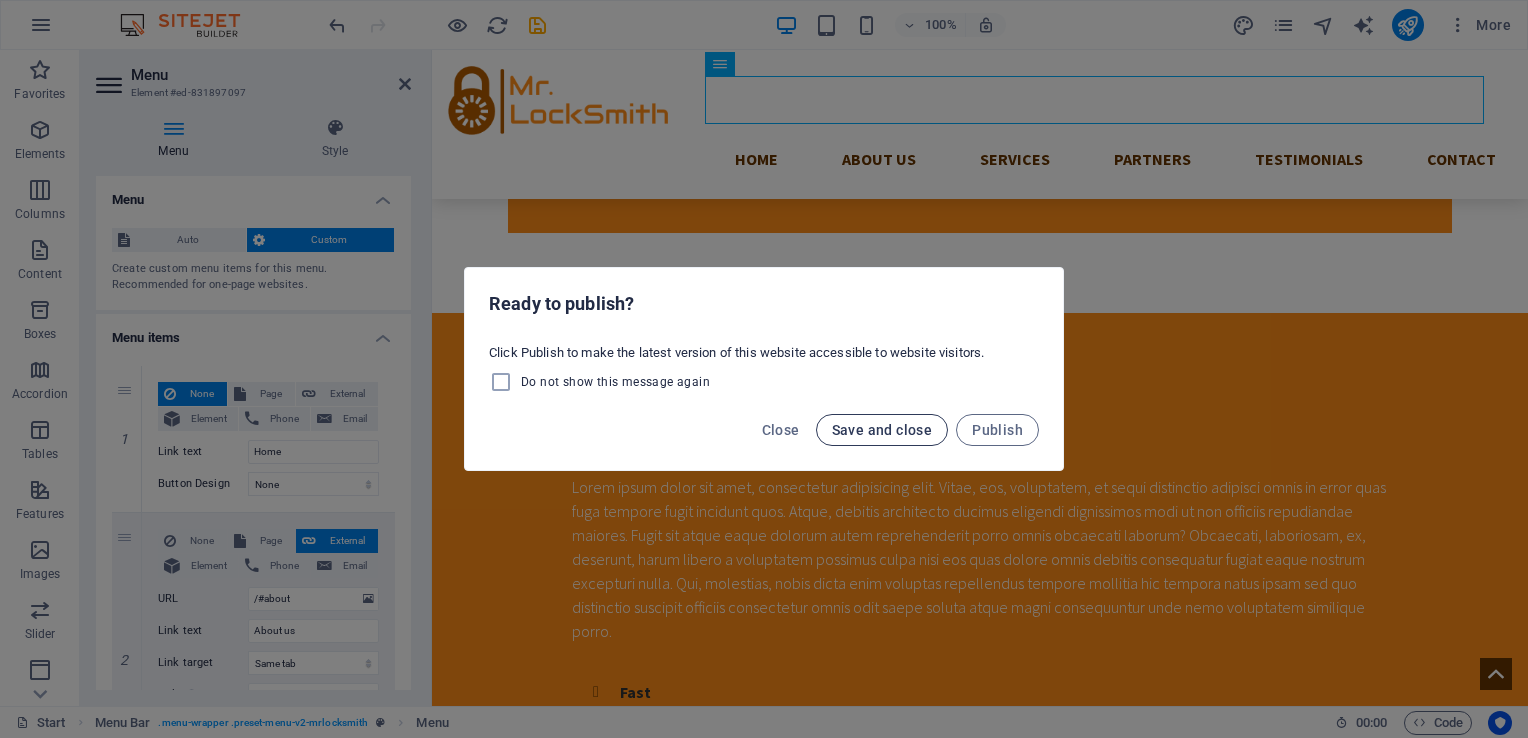 click on "Save and close" at bounding box center (882, 430) 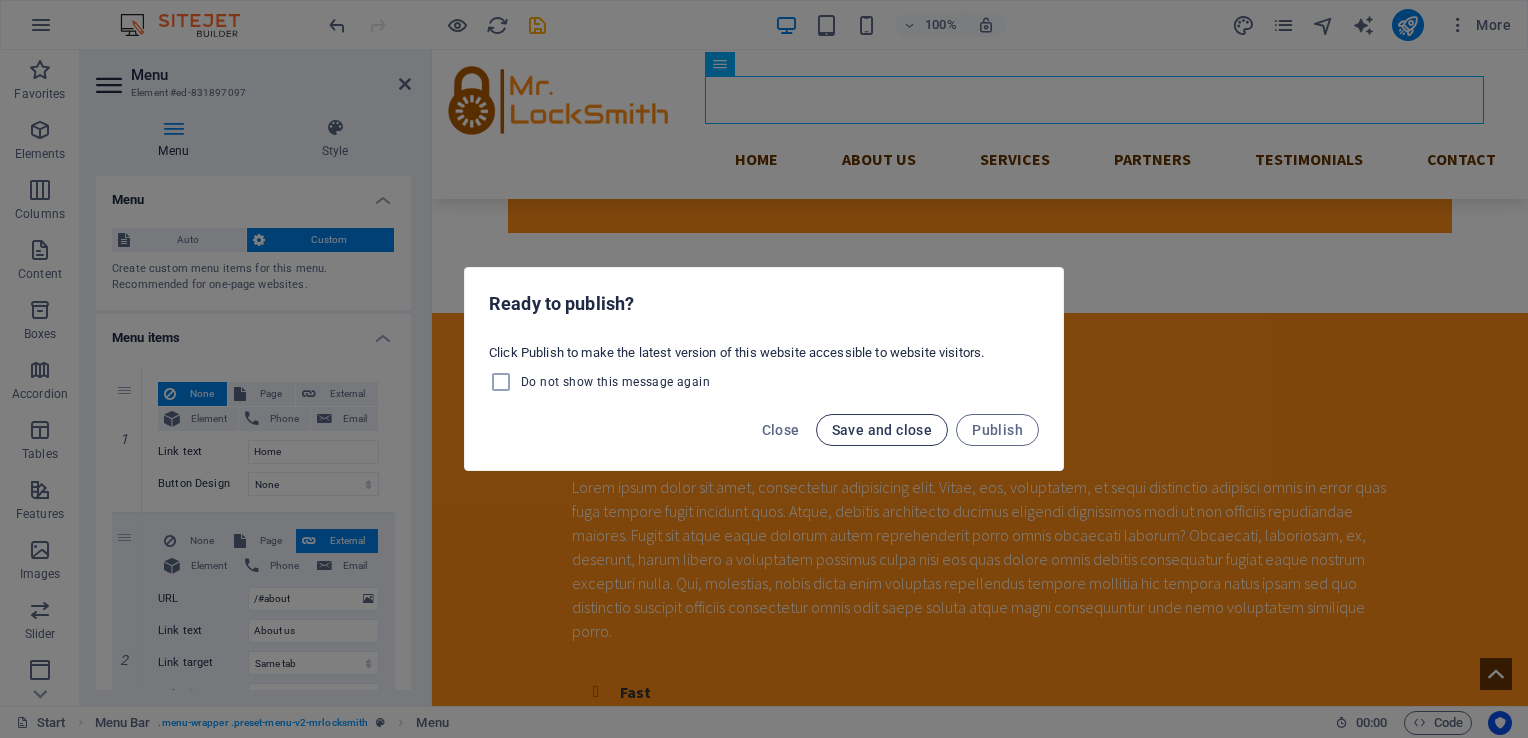 scroll, scrollTop: 1080, scrollLeft: 0, axis: vertical 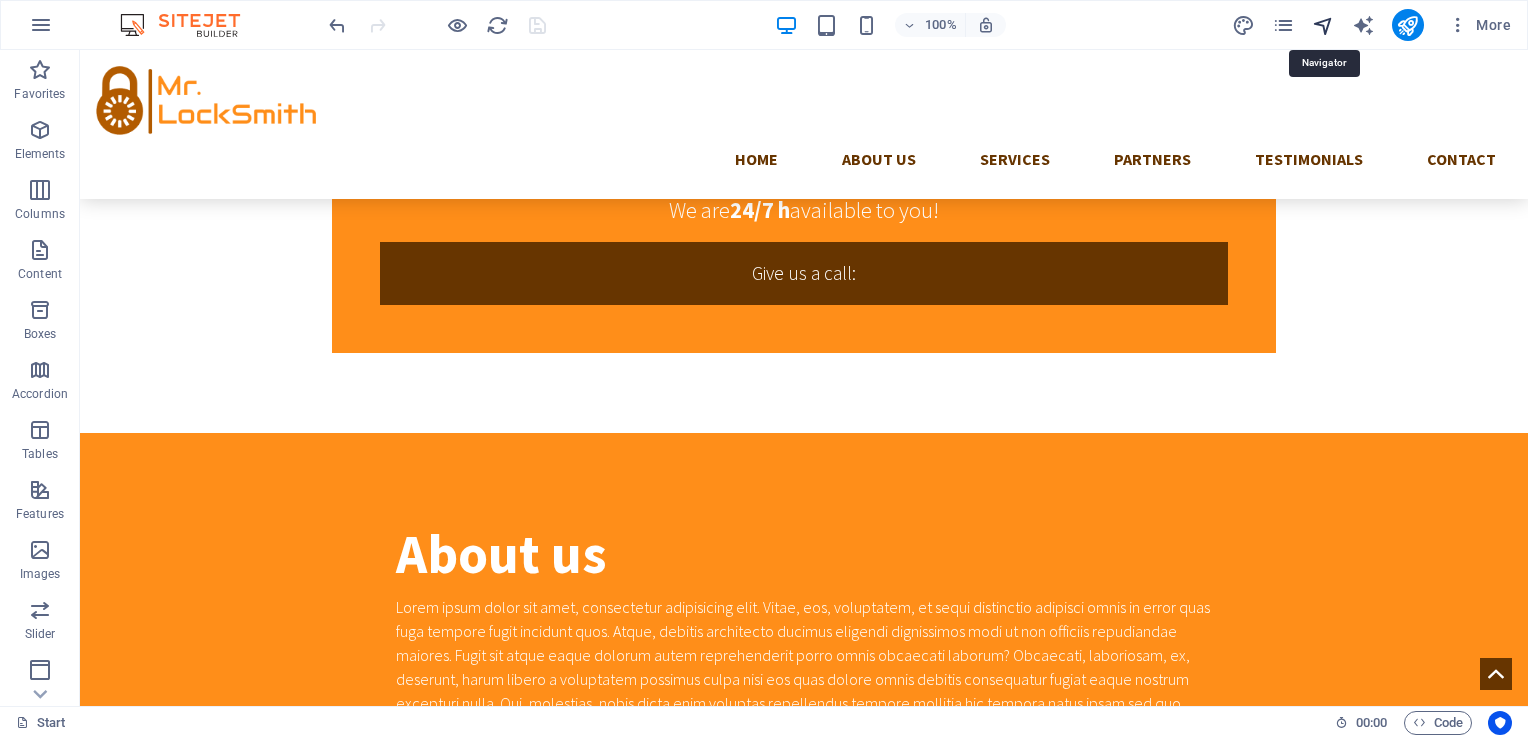 click at bounding box center [1323, 25] 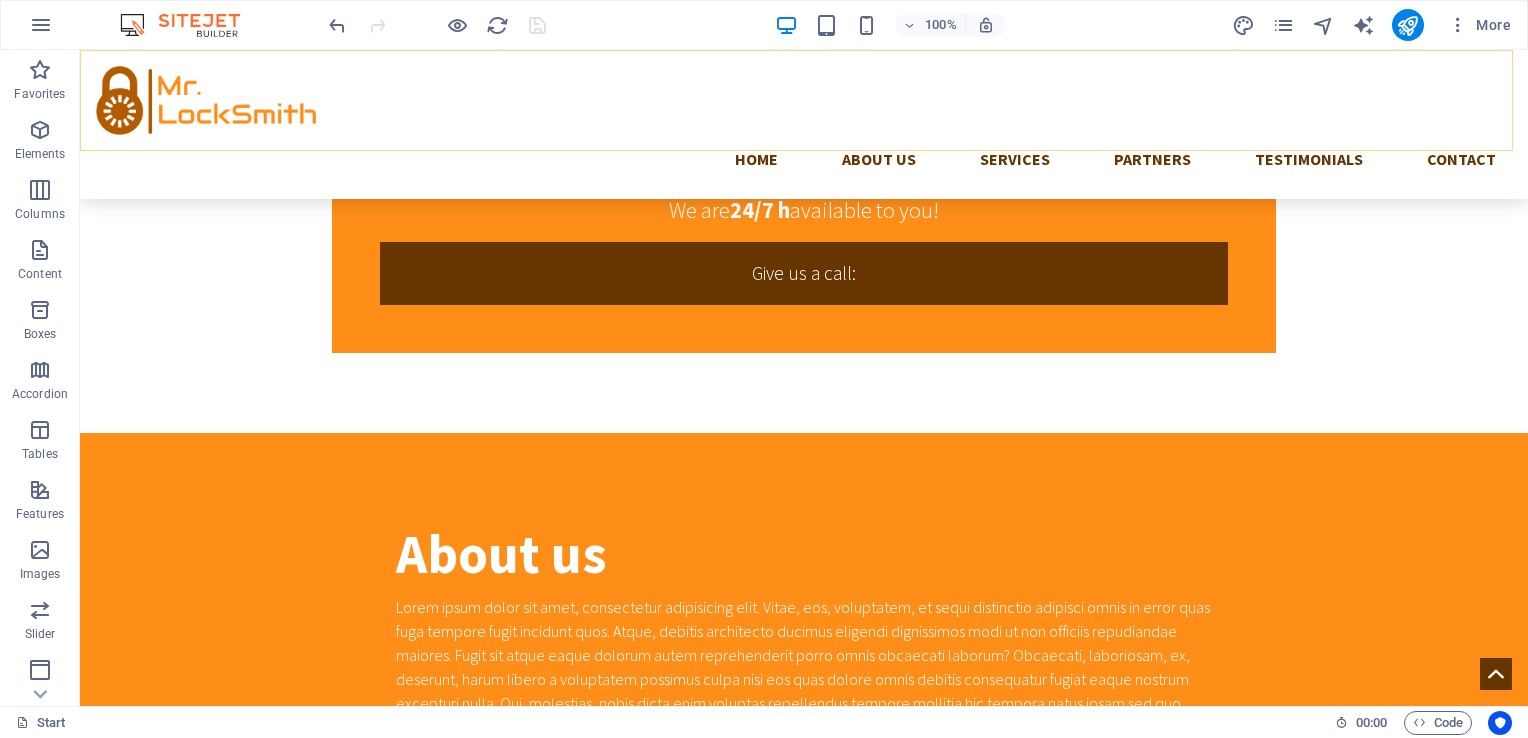 scroll, scrollTop: 1281, scrollLeft: 0, axis: vertical 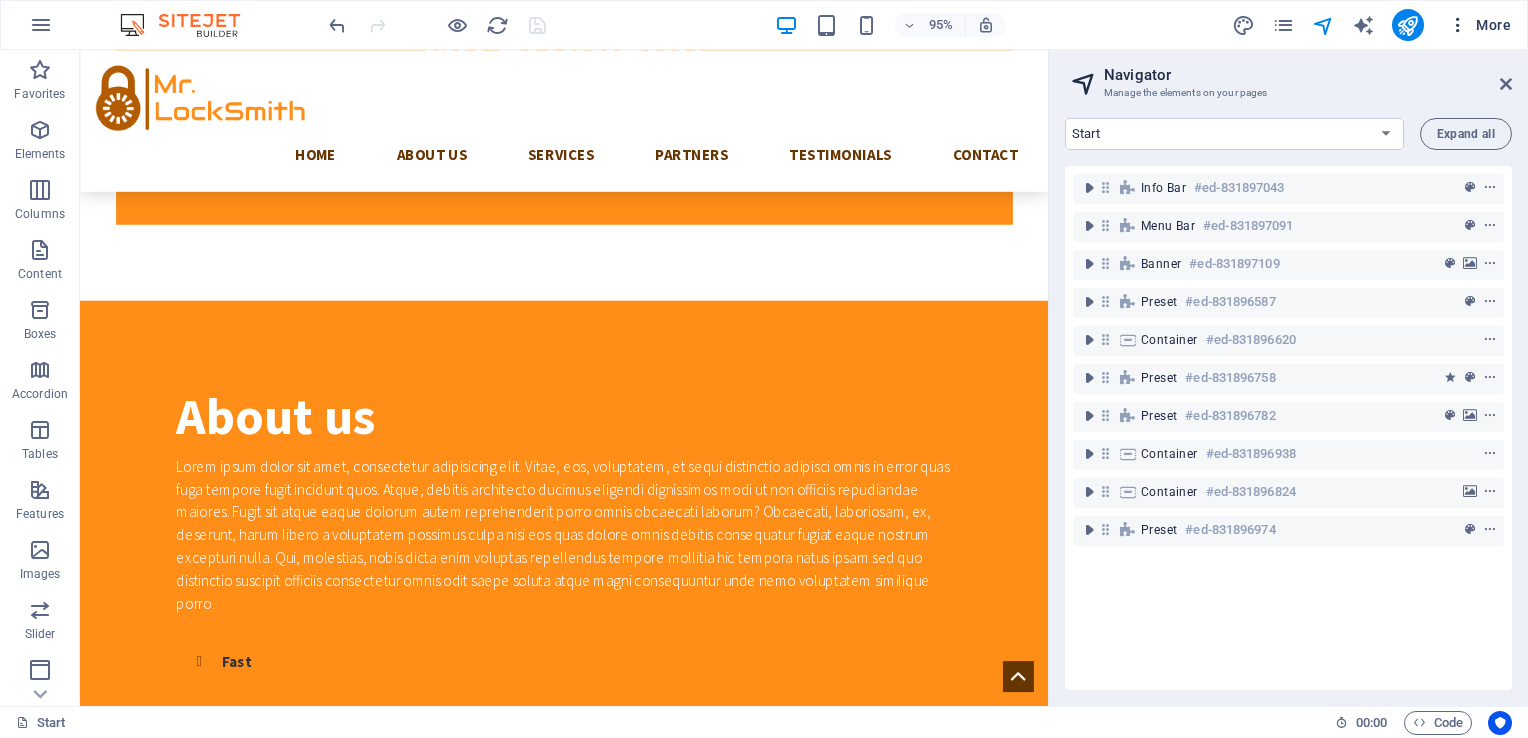 click on "More" at bounding box center [1479, 25] 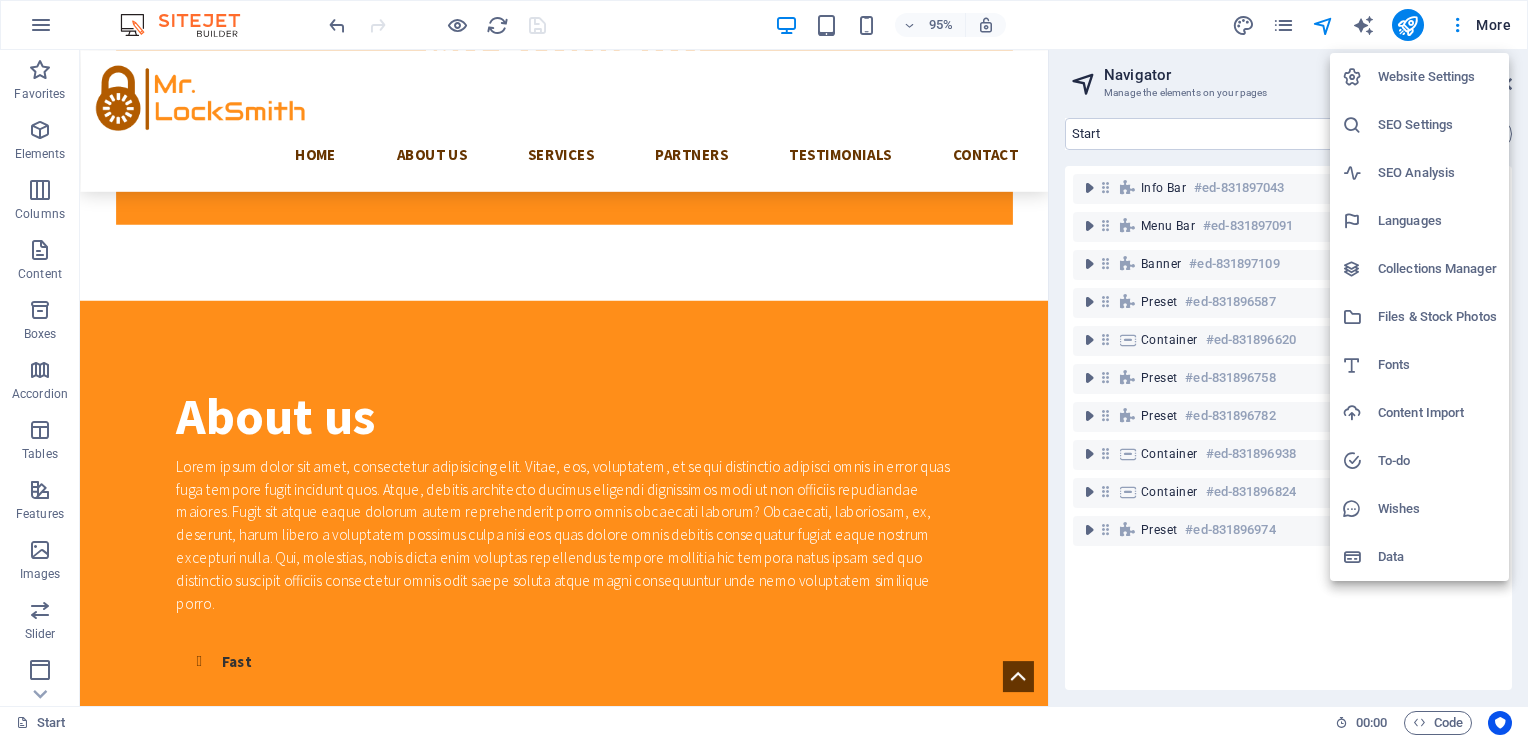 click on "Website Settings" at bounding box center (1437, 77) 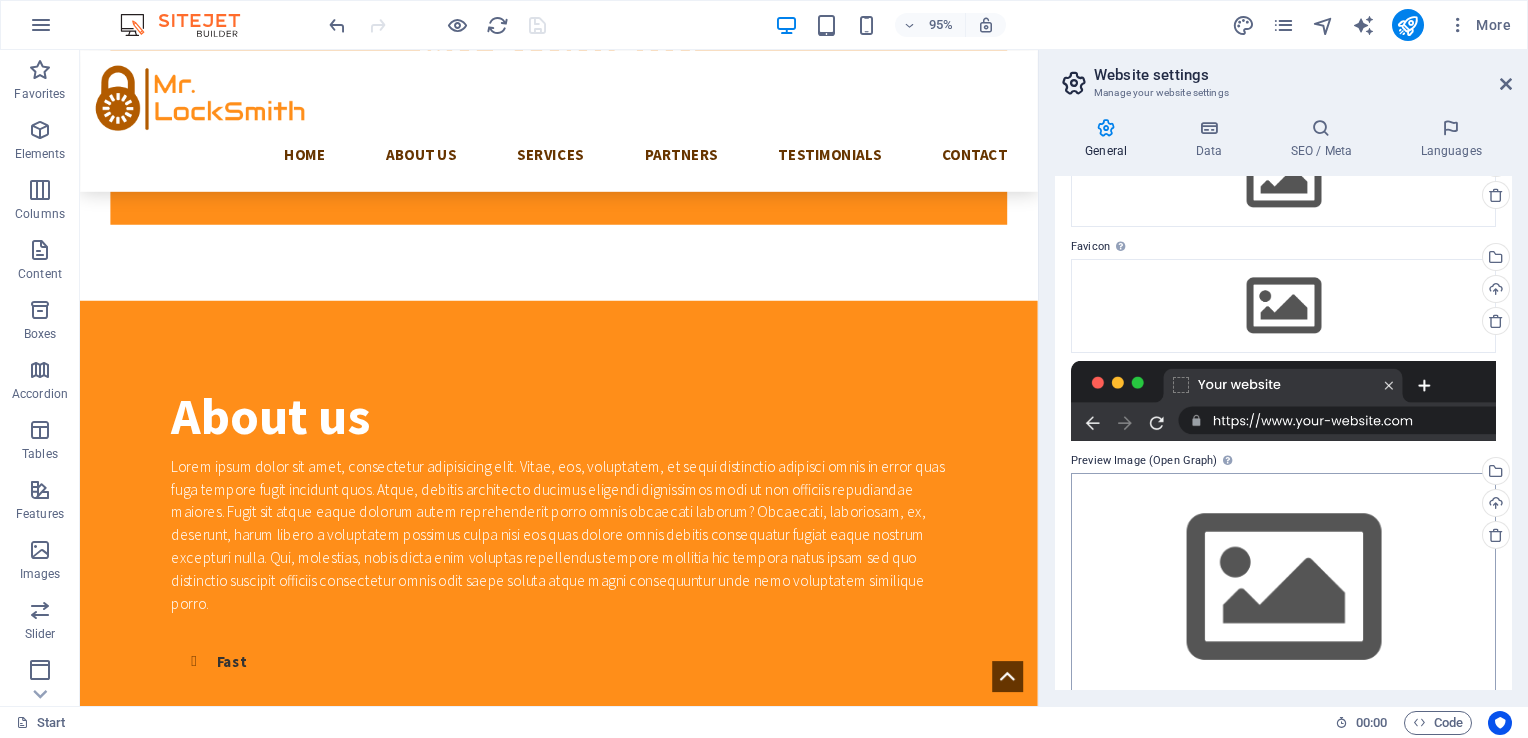 scroll, scrollTop: 167, scrollLeft: 0, axis: vertical 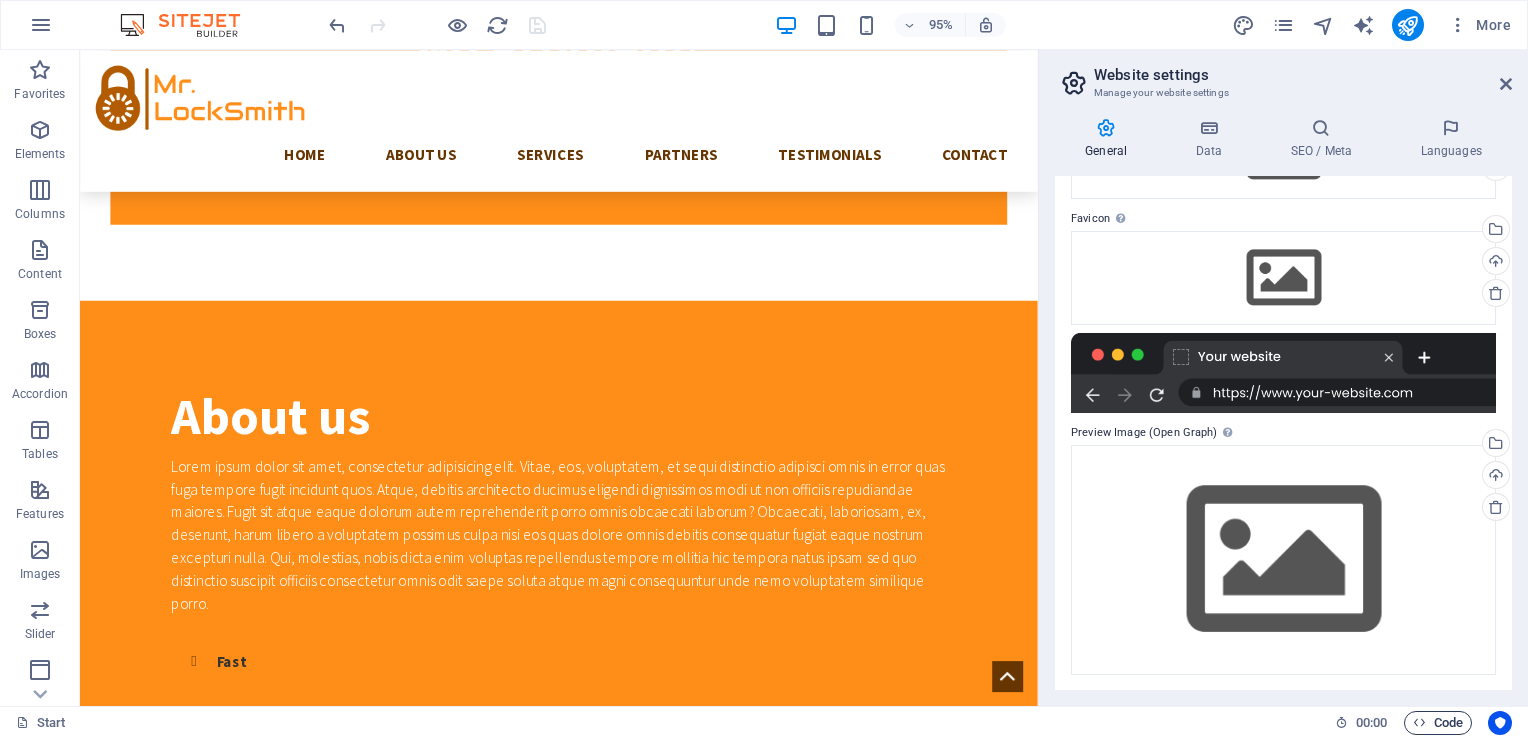 click on "Code" at bounding box center (1438, 723) 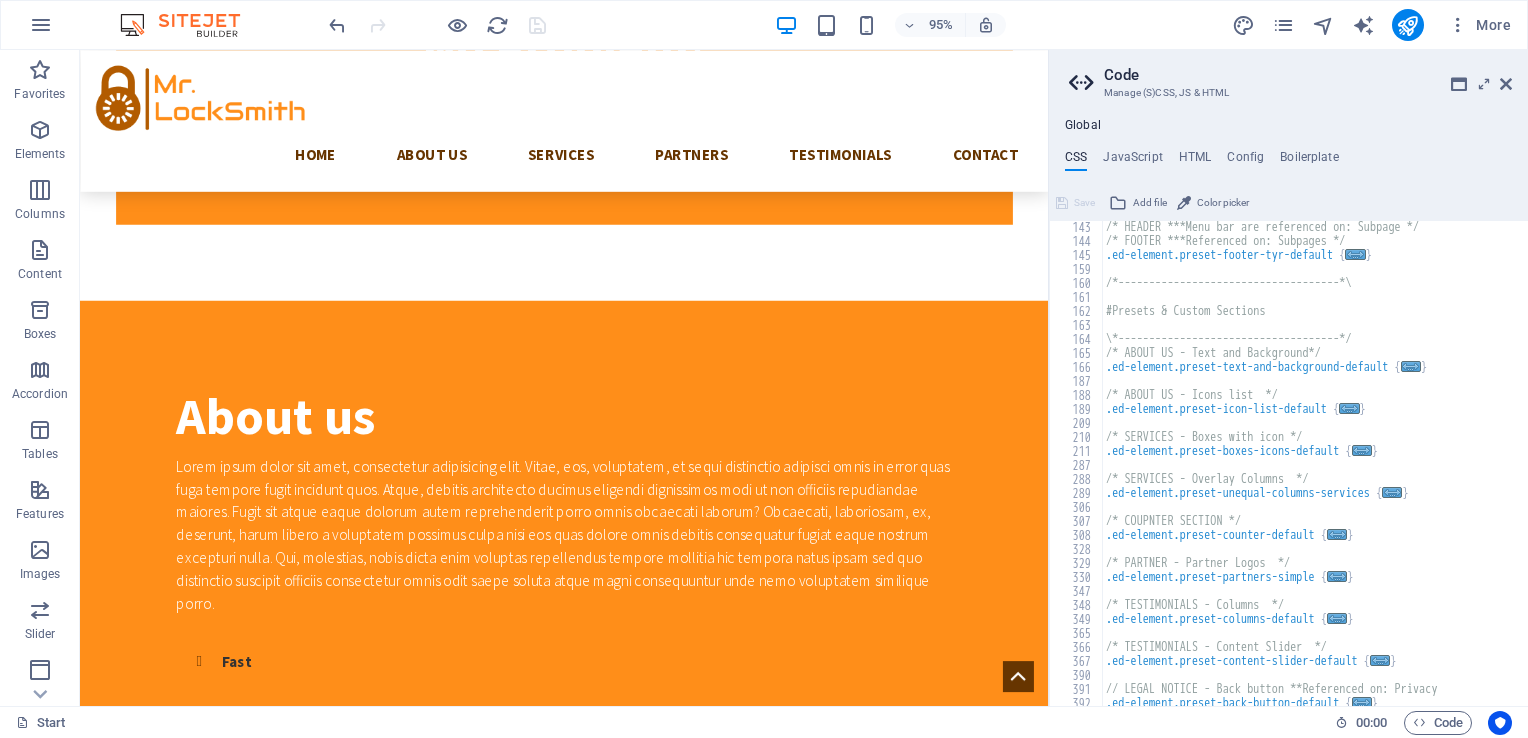 scroll, scrollTop: 868, scrollLeft: 0, axis: vertical 